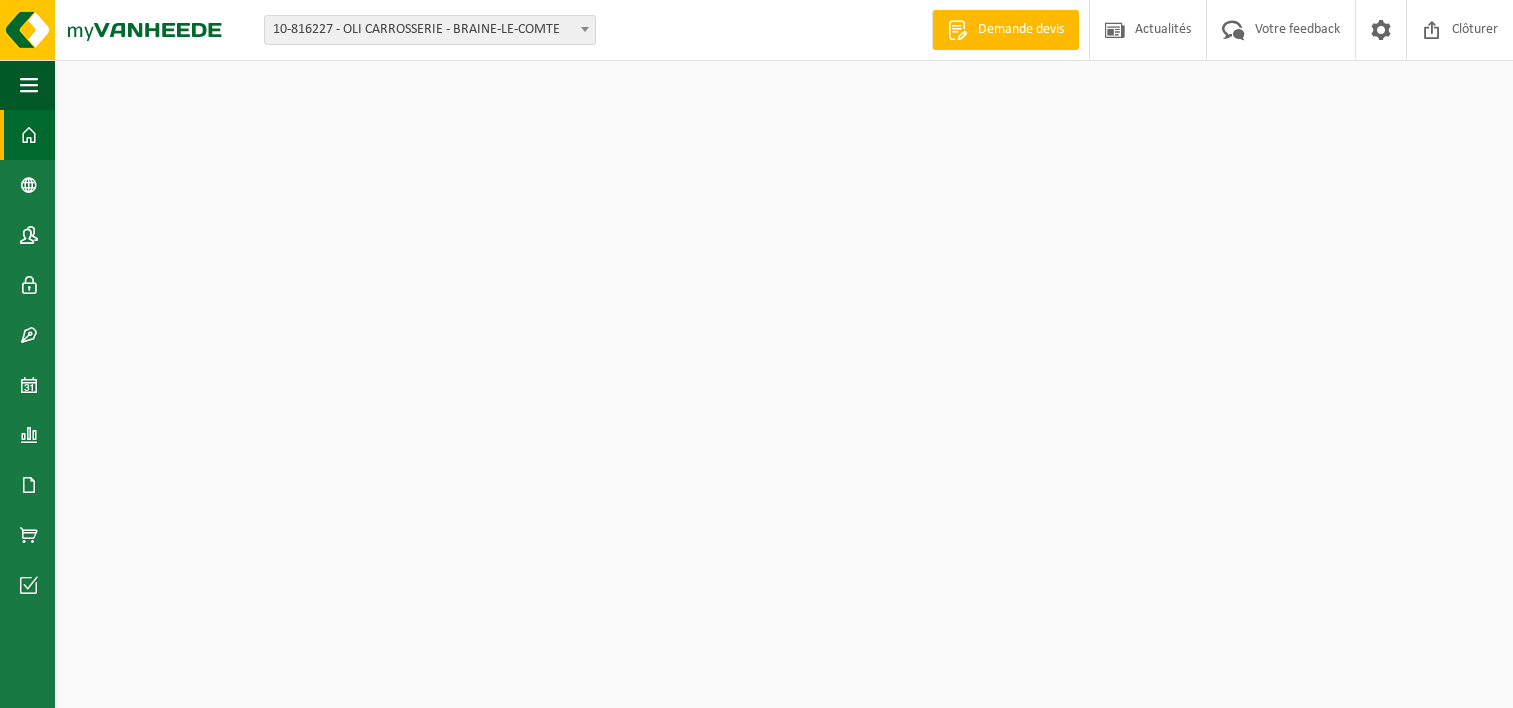 scroll, scrollTop: 0, scrollLeft: 0, axis: both 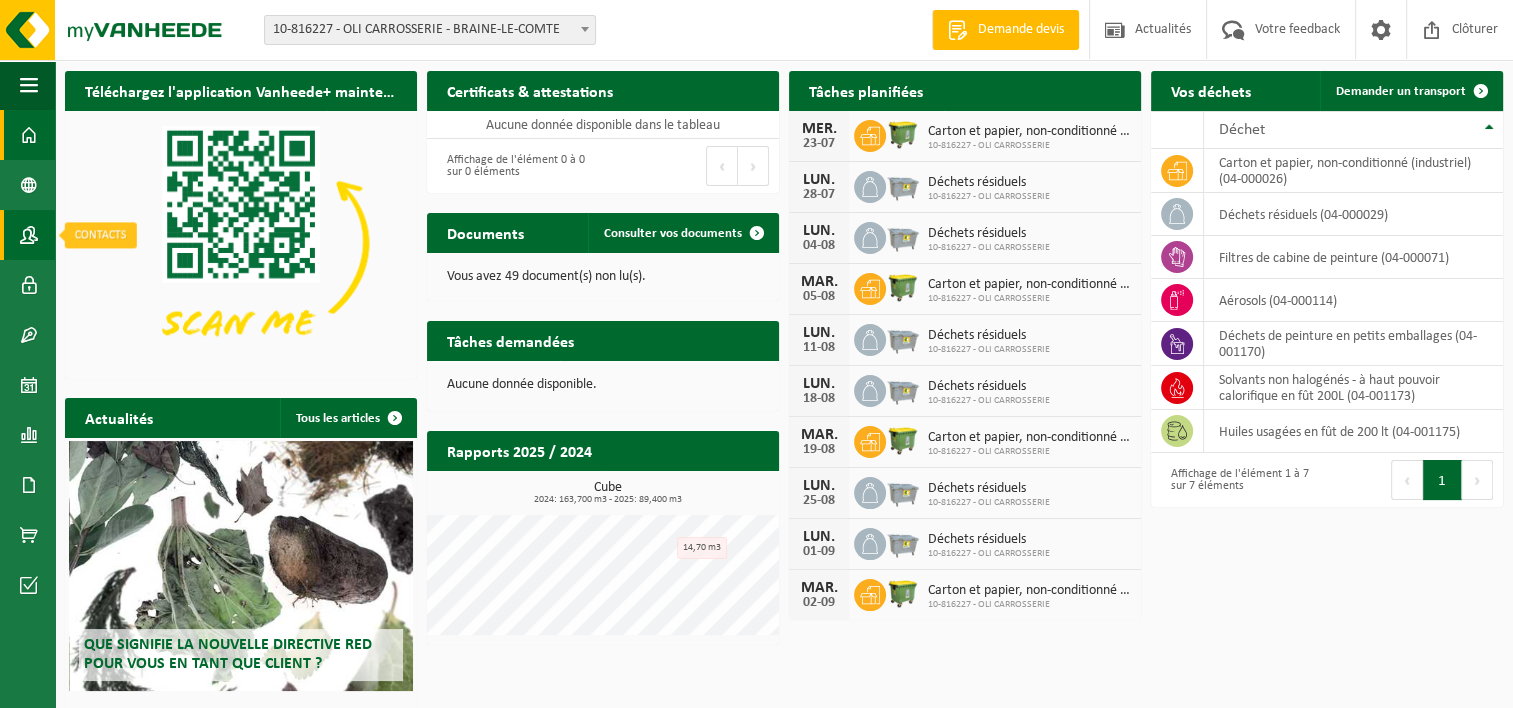click on "Contacts" at bounding box center (27, 235) 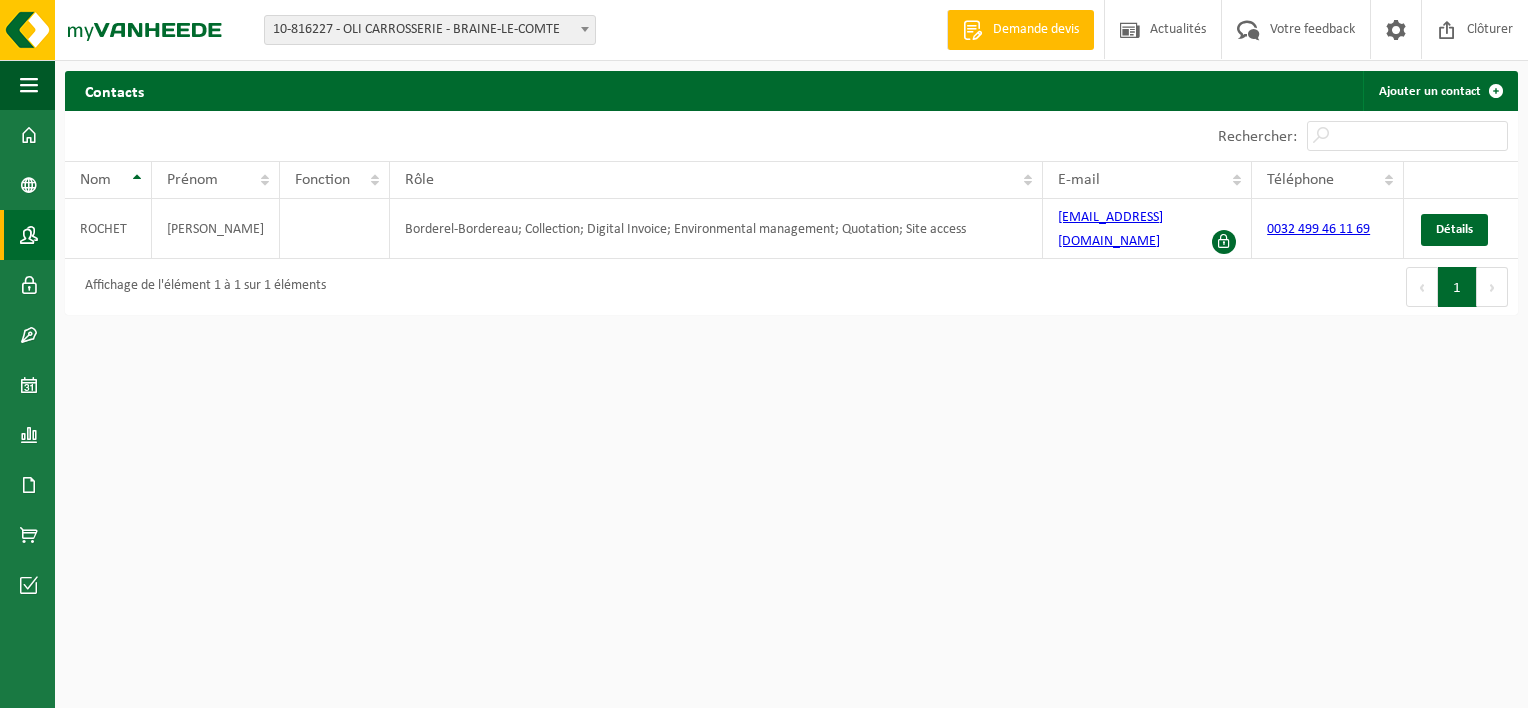 scroll, scrollTop: 0, scrollLeft: 0, axis: both 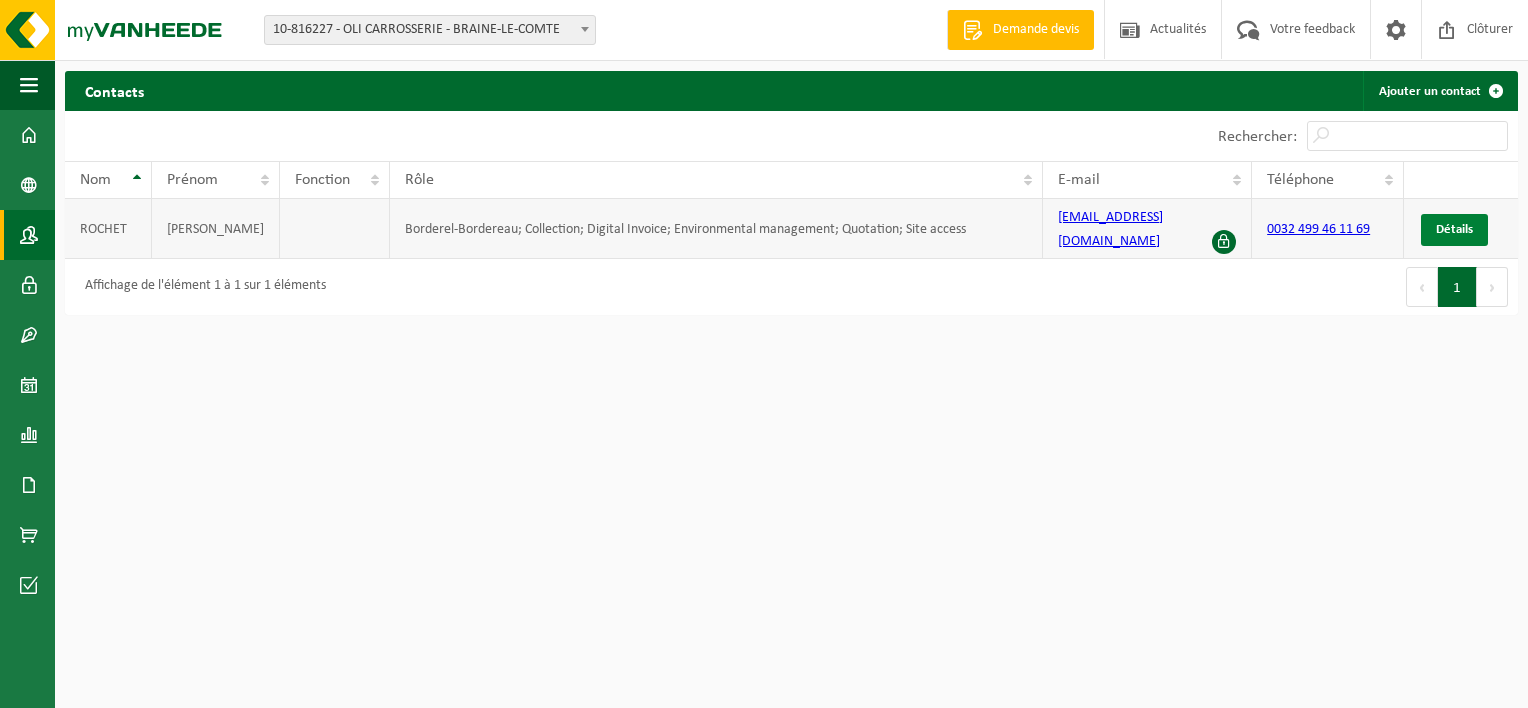 click on "Détails" at bounding box center (1454, 229) 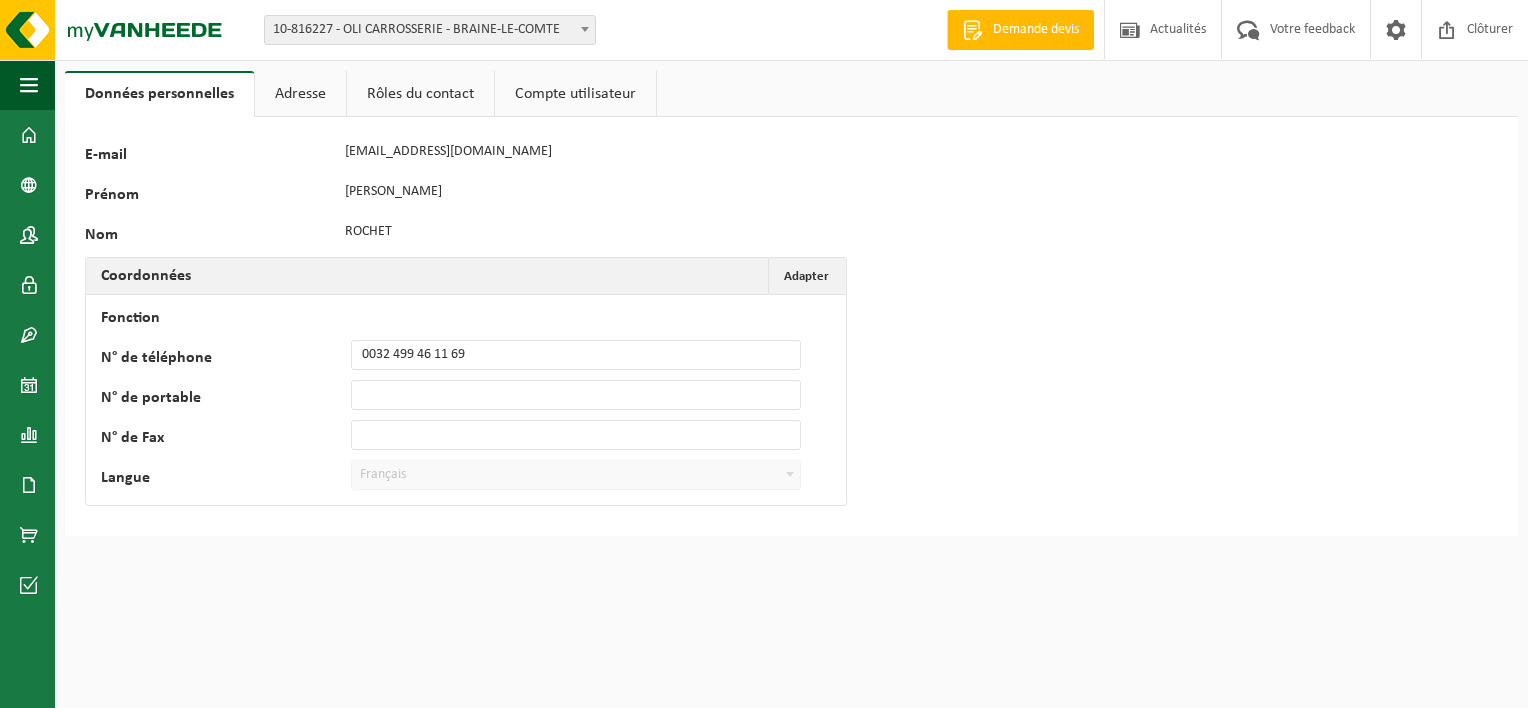 scroll, scrollTop: 0, scrollLeft: 0, axis: both 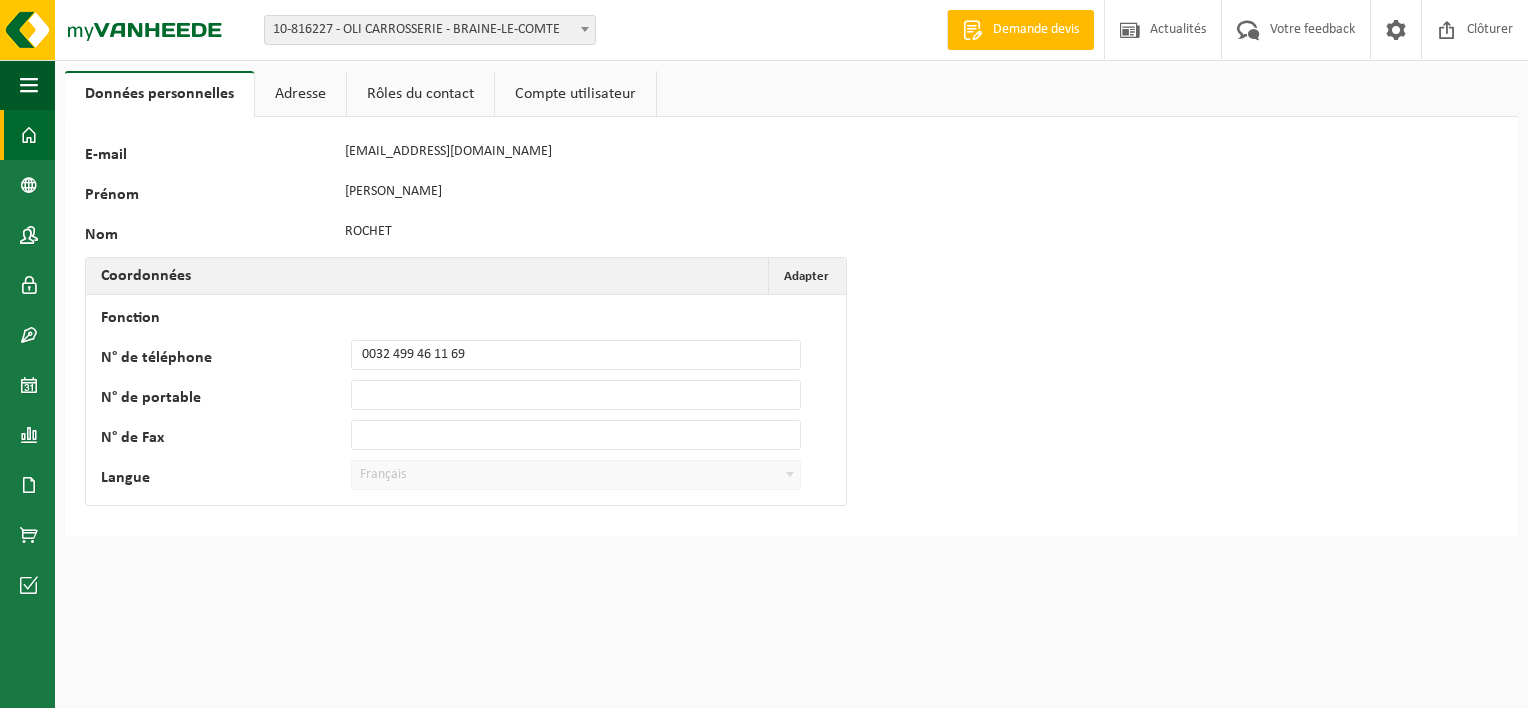 click at bounding box center [29, 135] 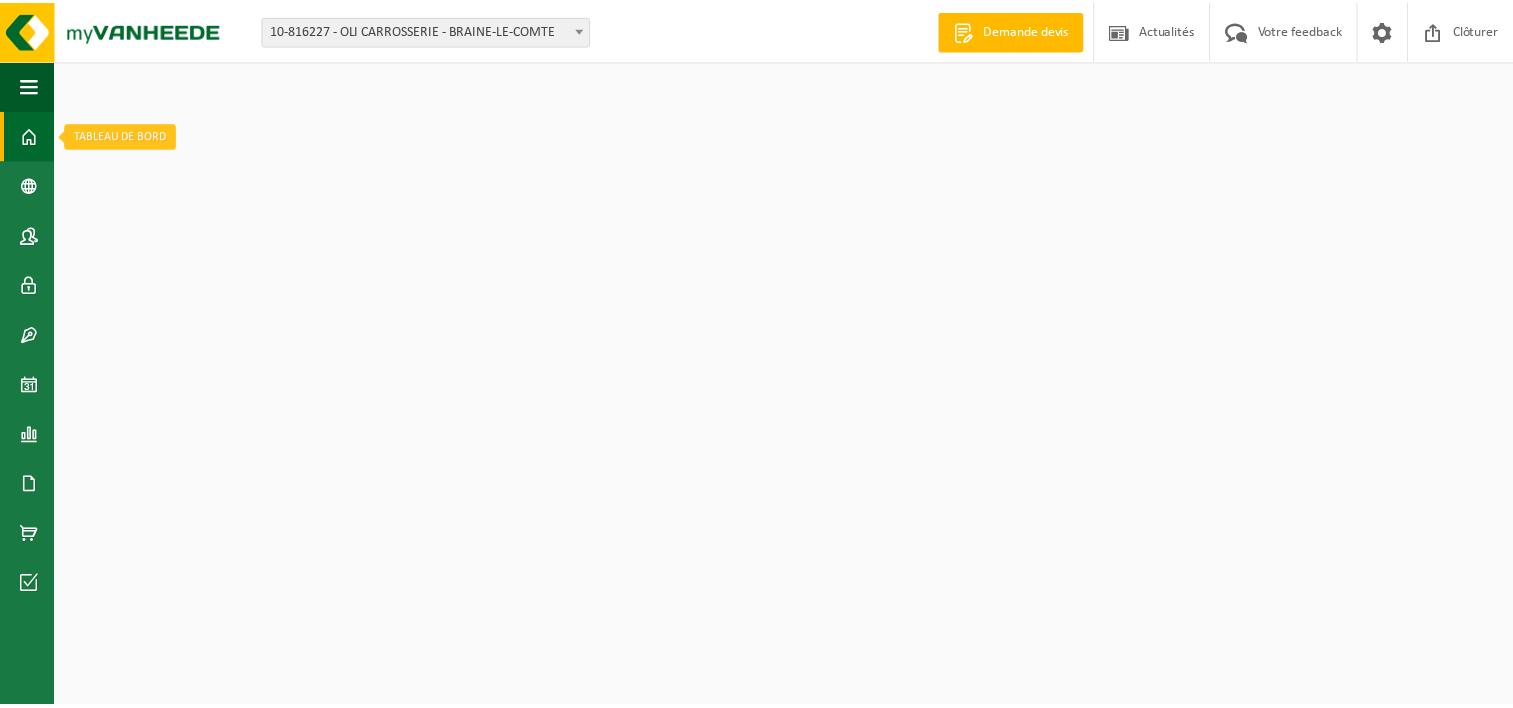 scroll, scrollTop: 0, scrollLeft: 0, axis: both 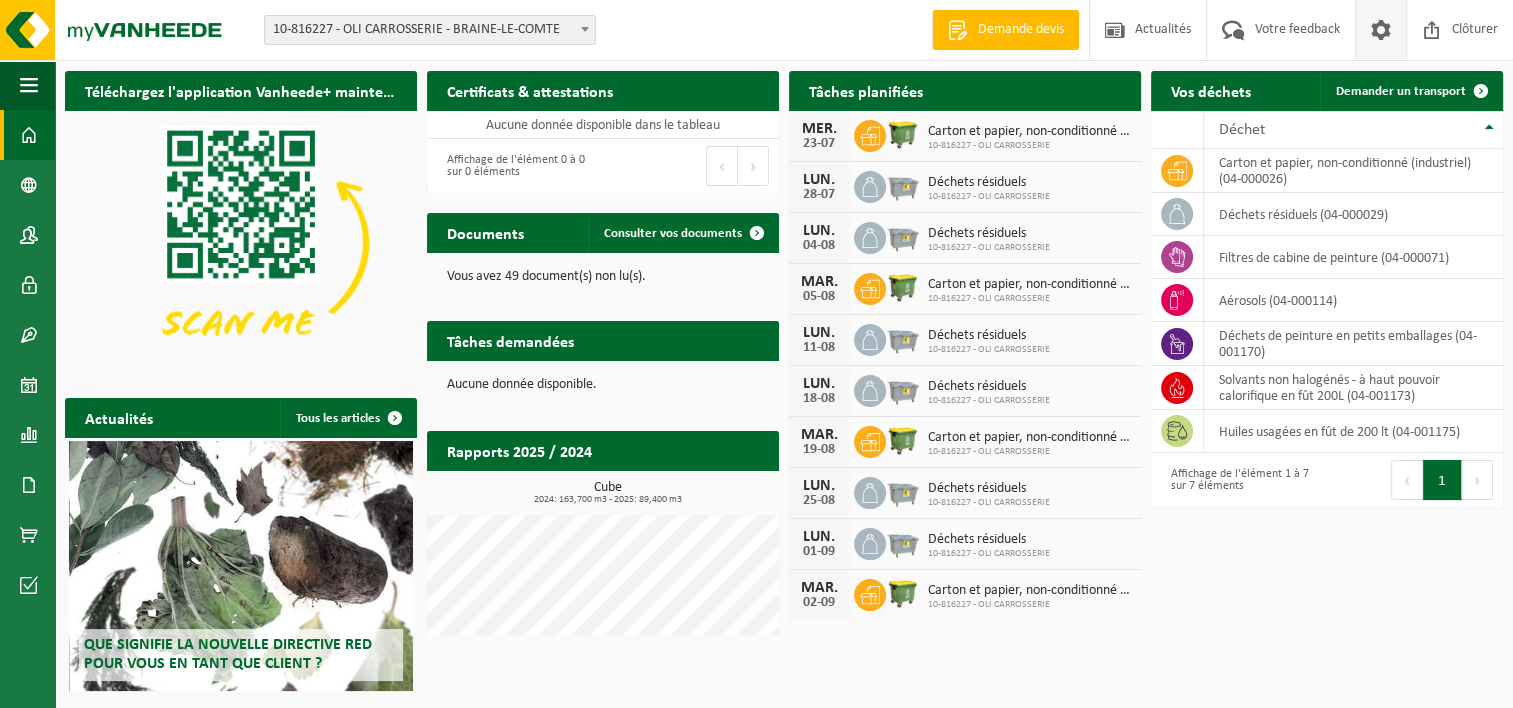 click at bounding box center [1381, 29] 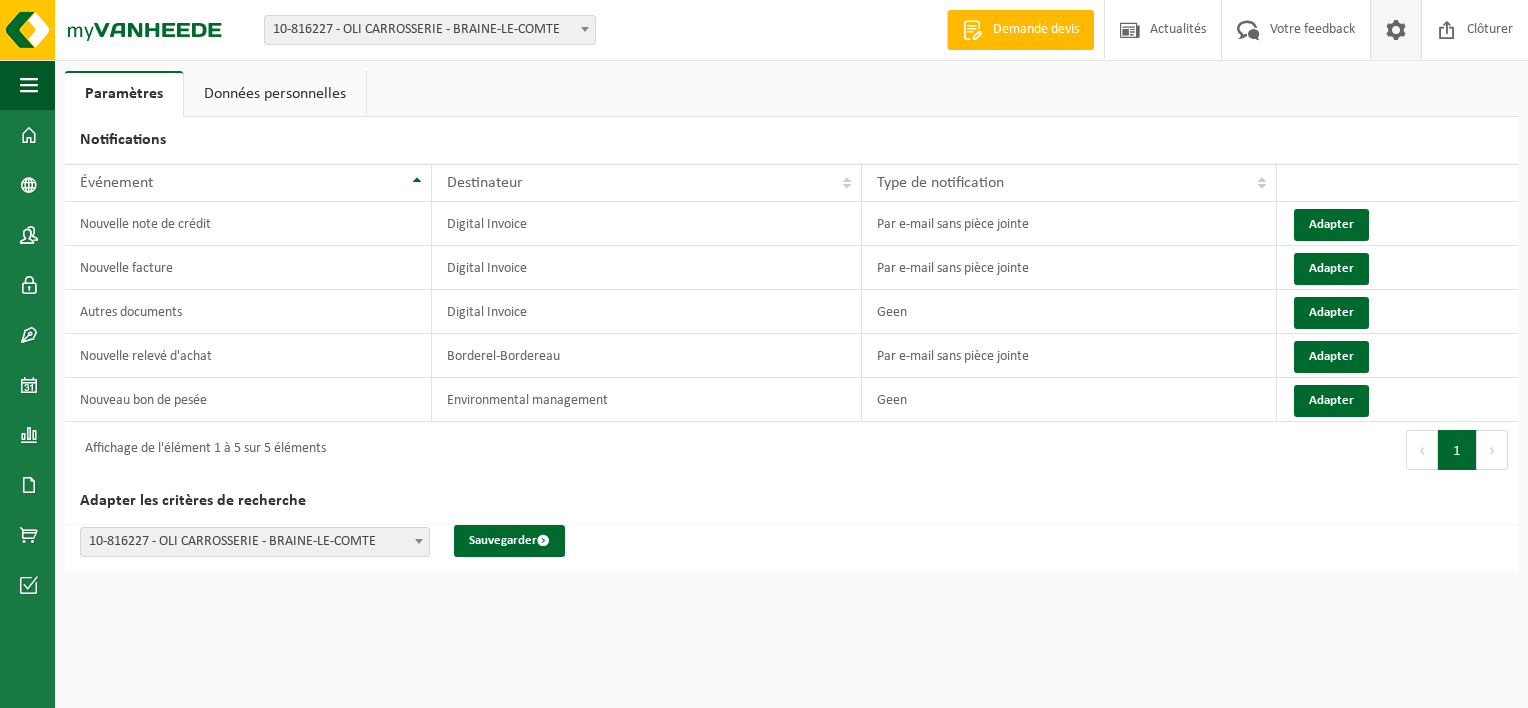 scroll, scrollTop: 0, scrollLeft: 0, axis: both 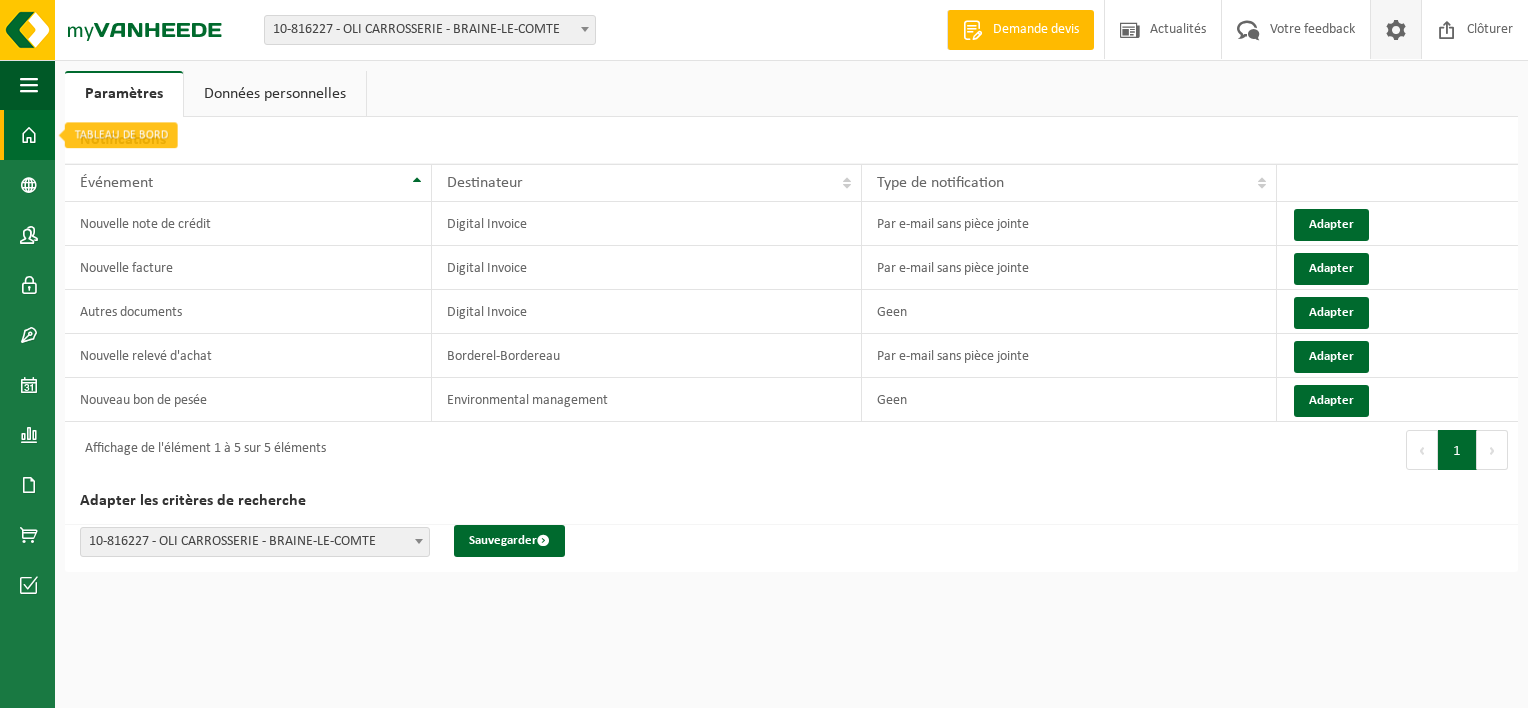 click at bounding box center [29, 135] 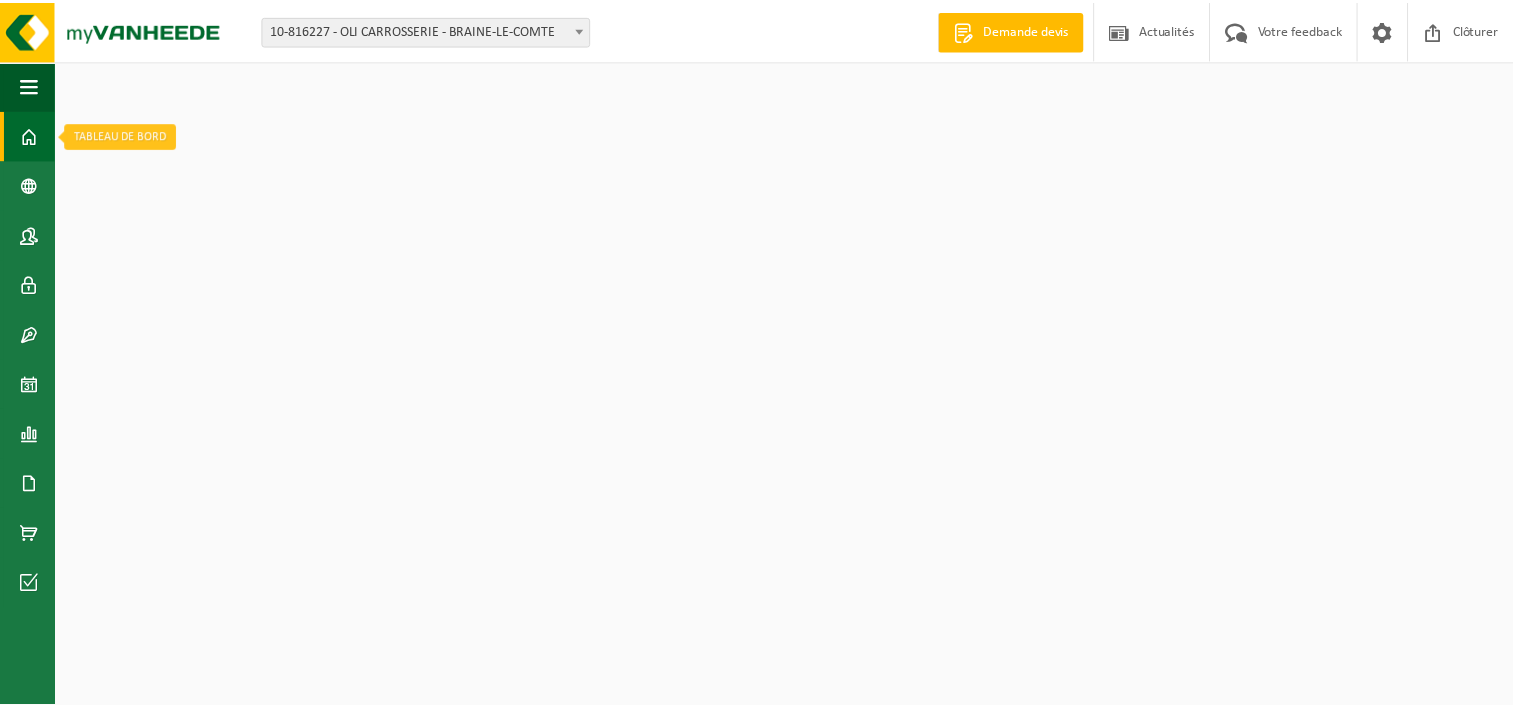 scroll, scrollTop: 0, scrollLeft: 0, axis: both 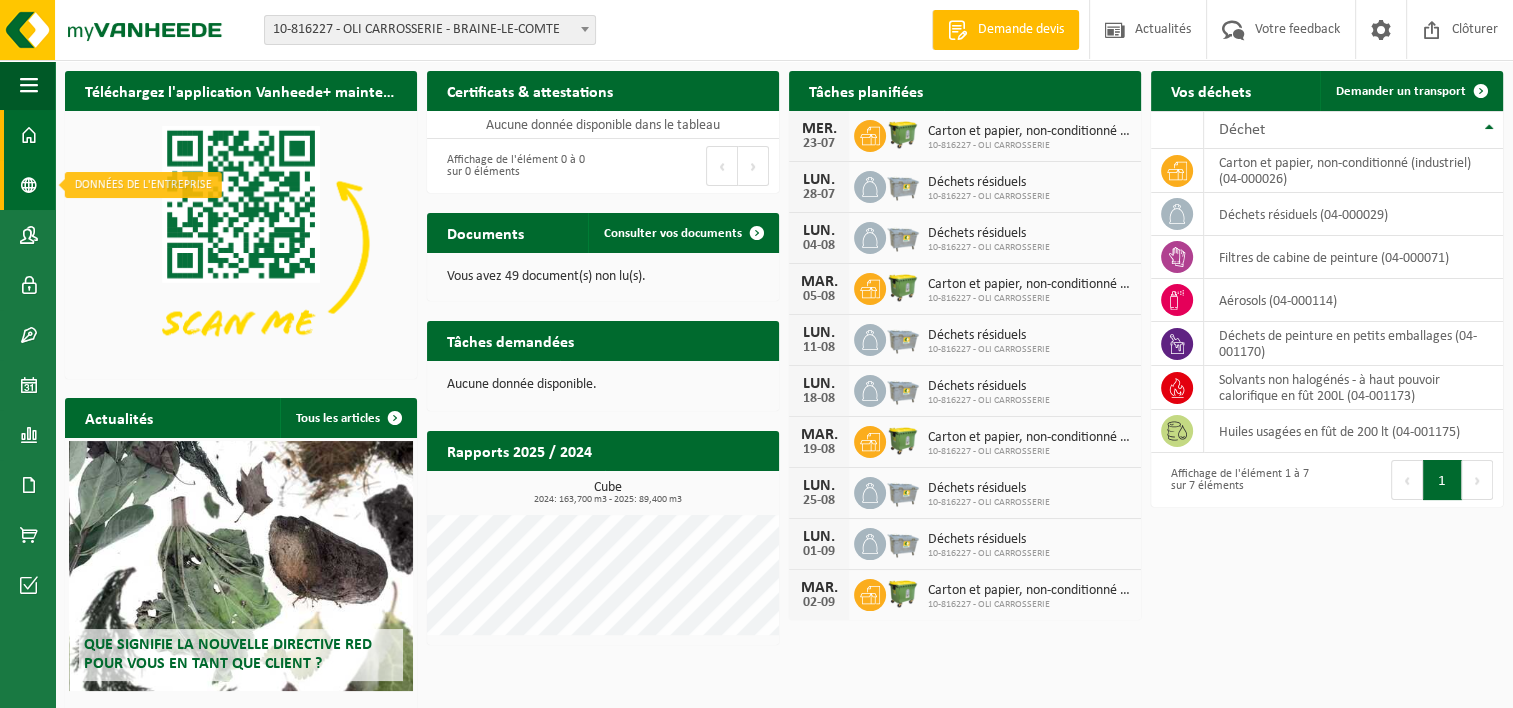 click at bounding box center (29, 185) 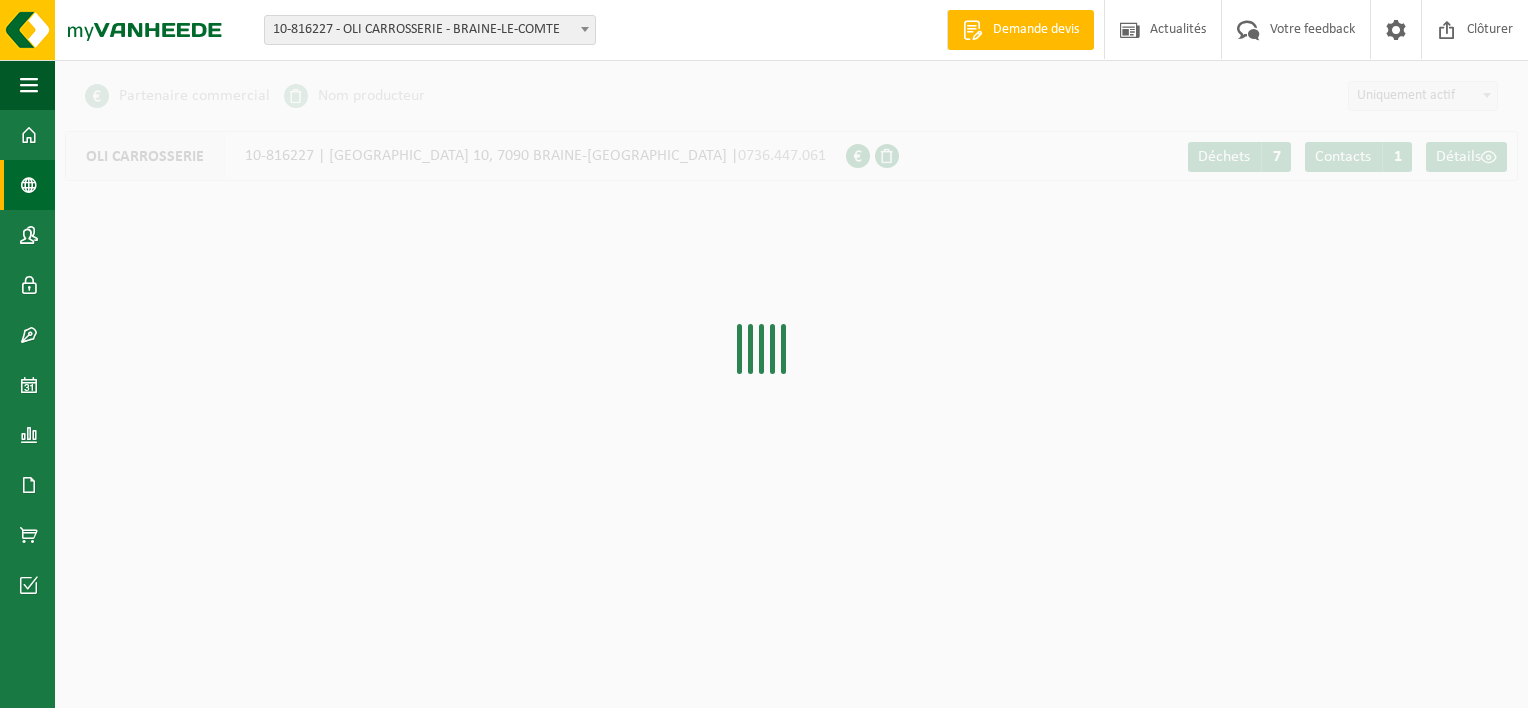 scroll, scrollTop: 0, scrollLeft: 0, axis: both 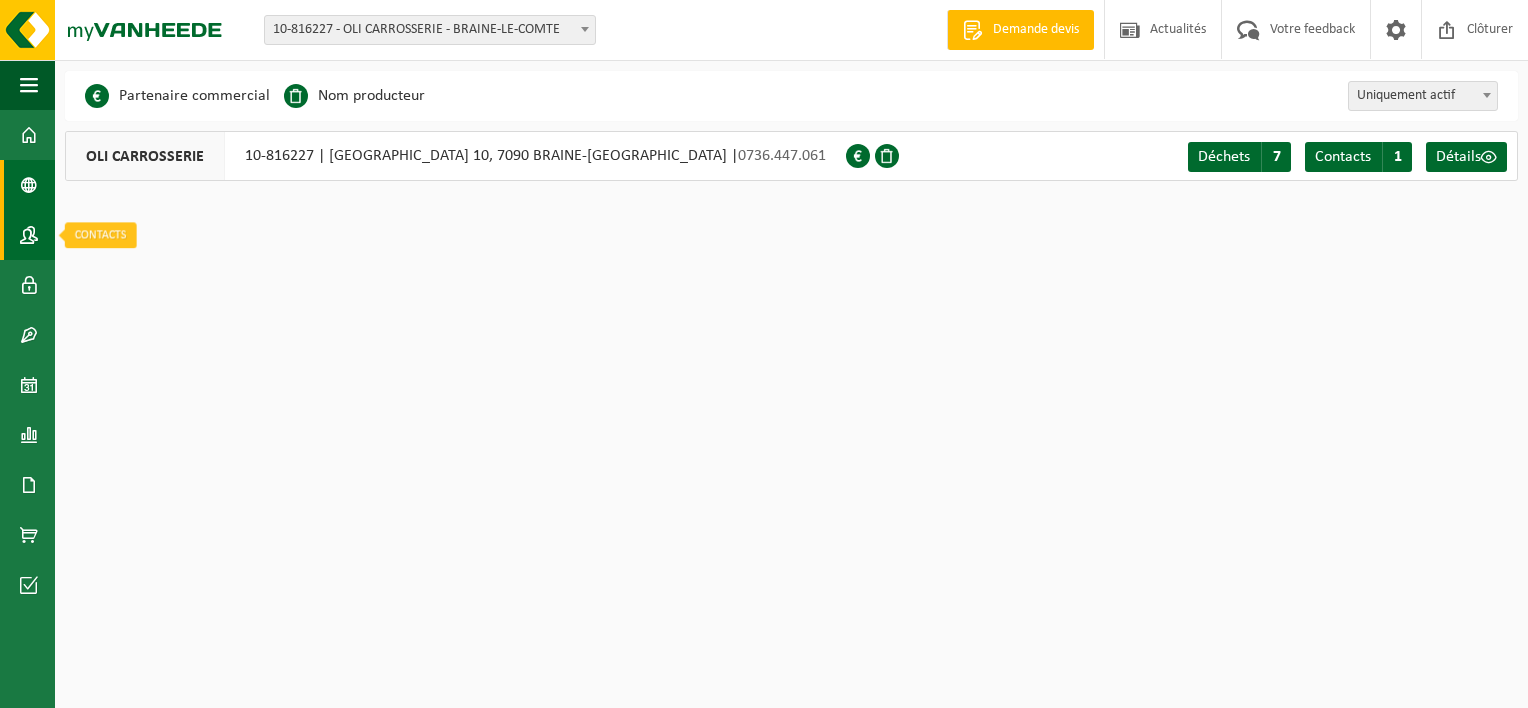 click at bounding box center (29, 235) 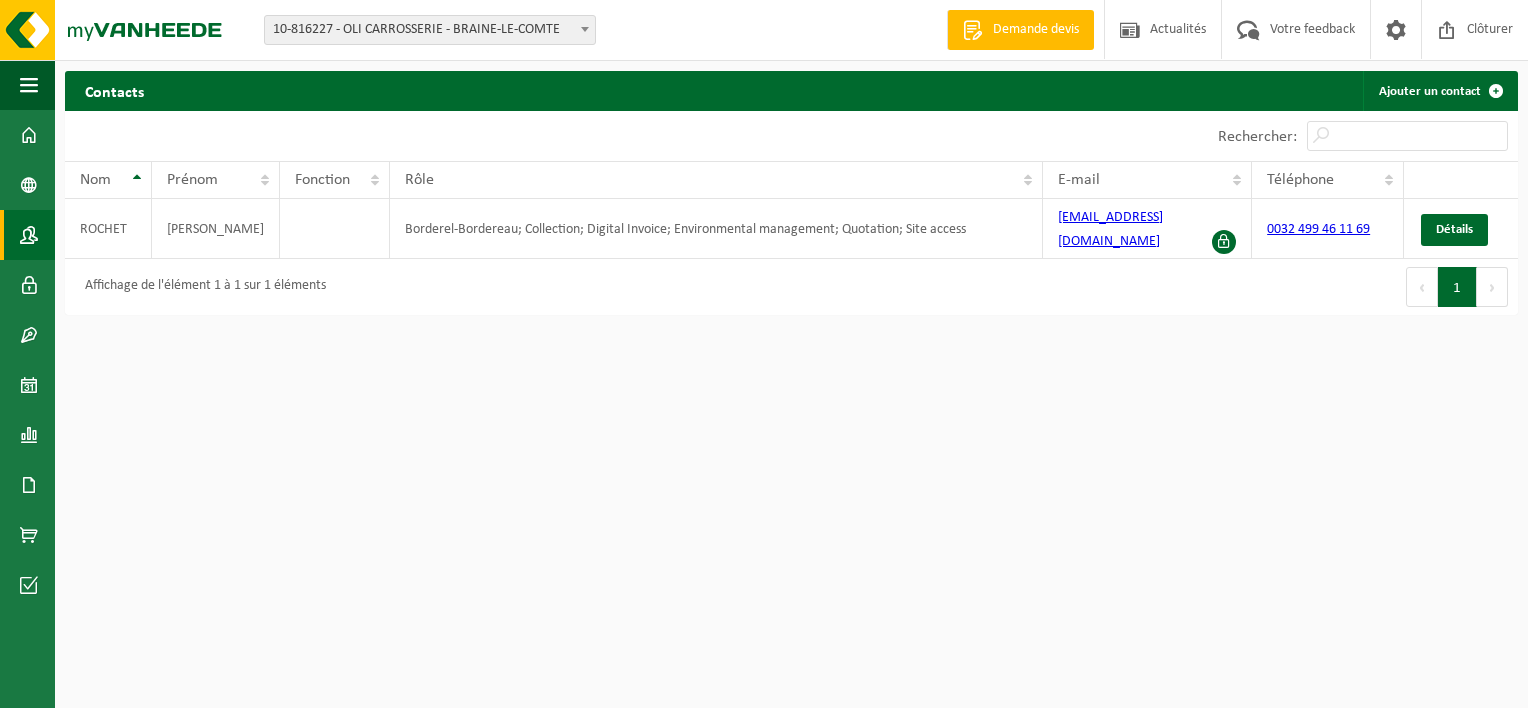 scroll, scrollTop: 0, scrollLeft: 0, axis: both 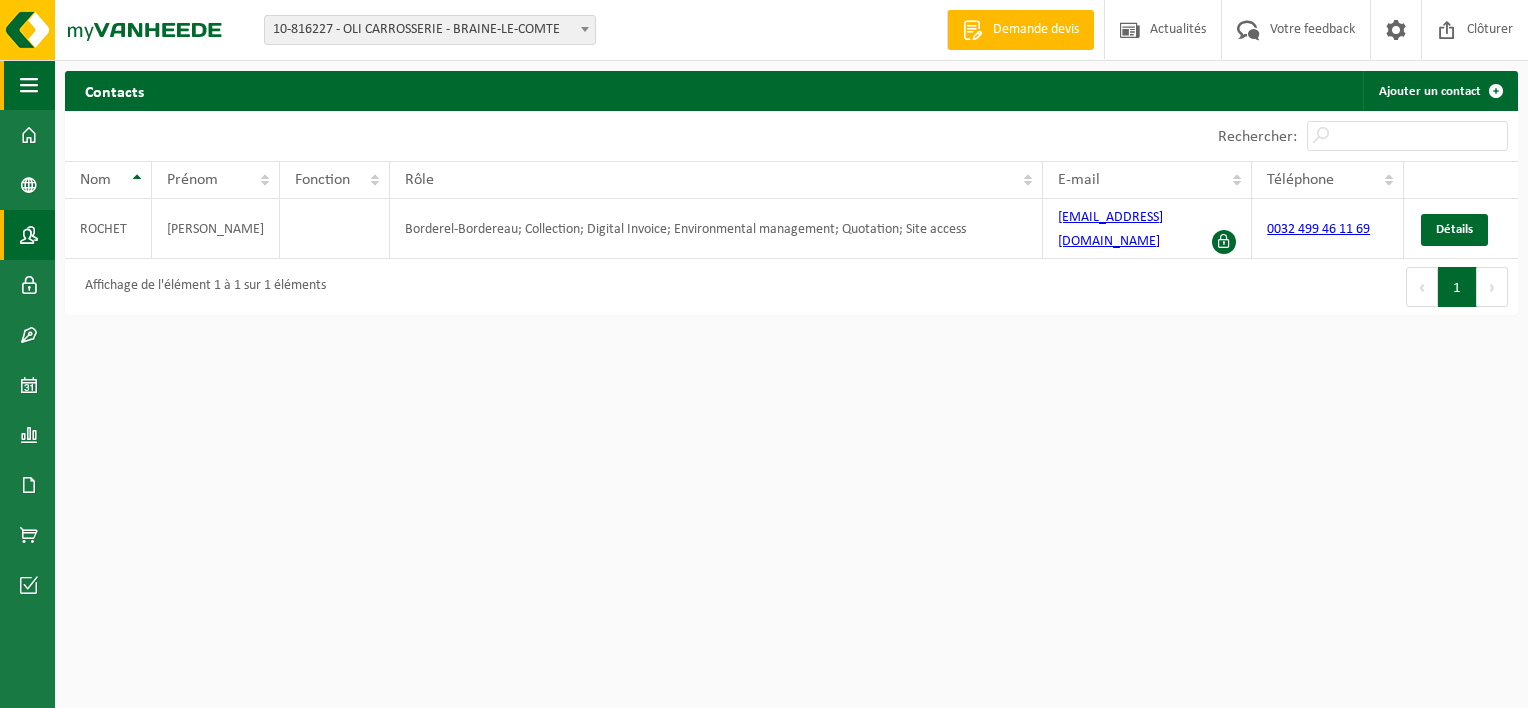 click at bounding box center [29, 85] 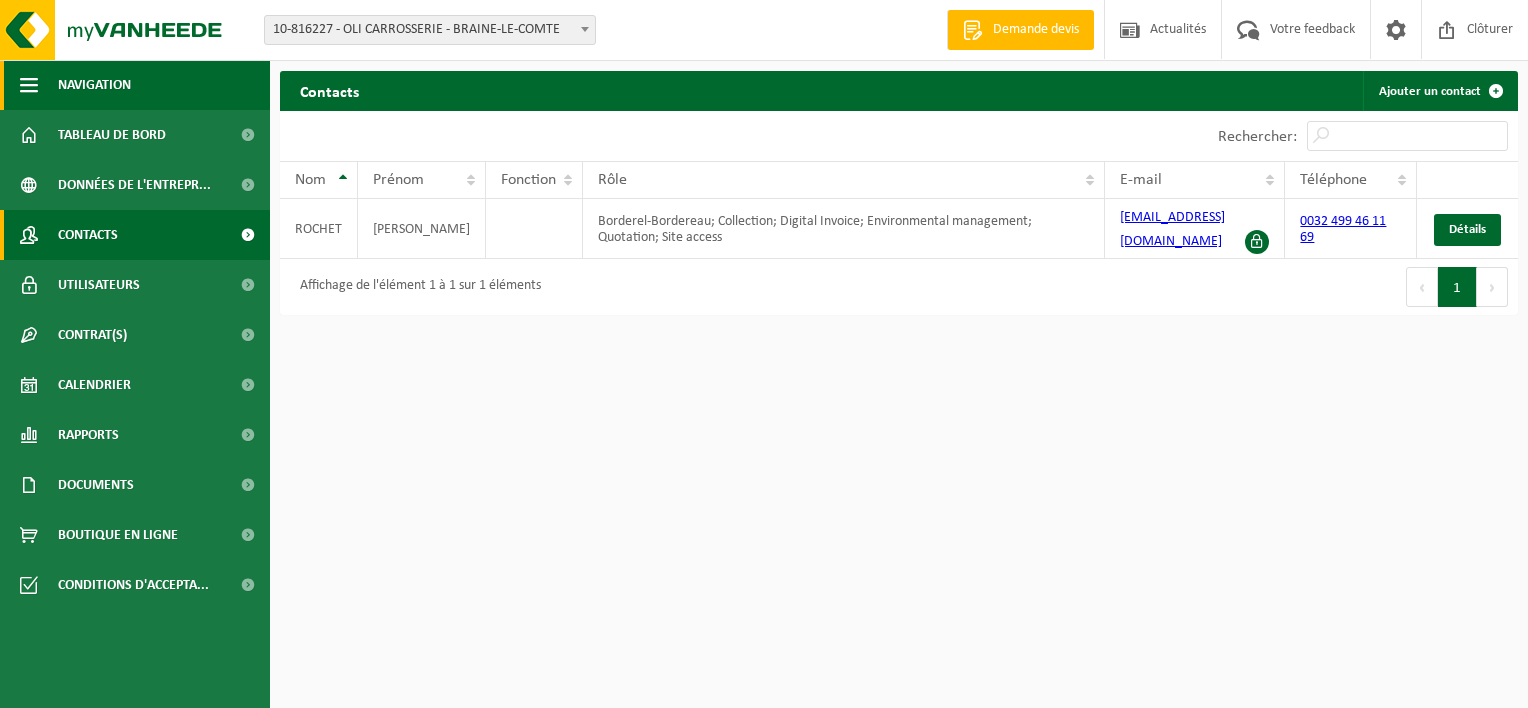 click on "Navigation" at bounding box center (94, 85) 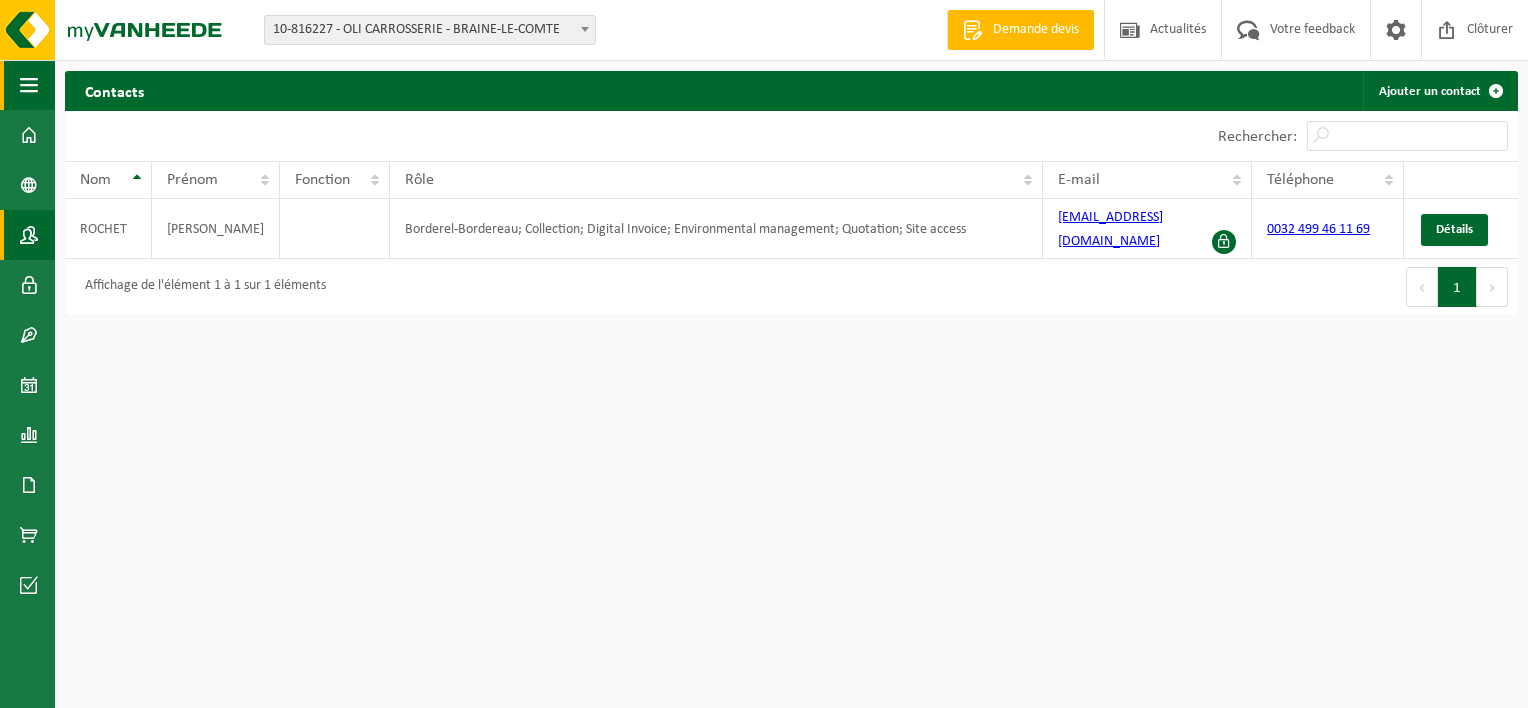 click at bounding box center [29, 85] 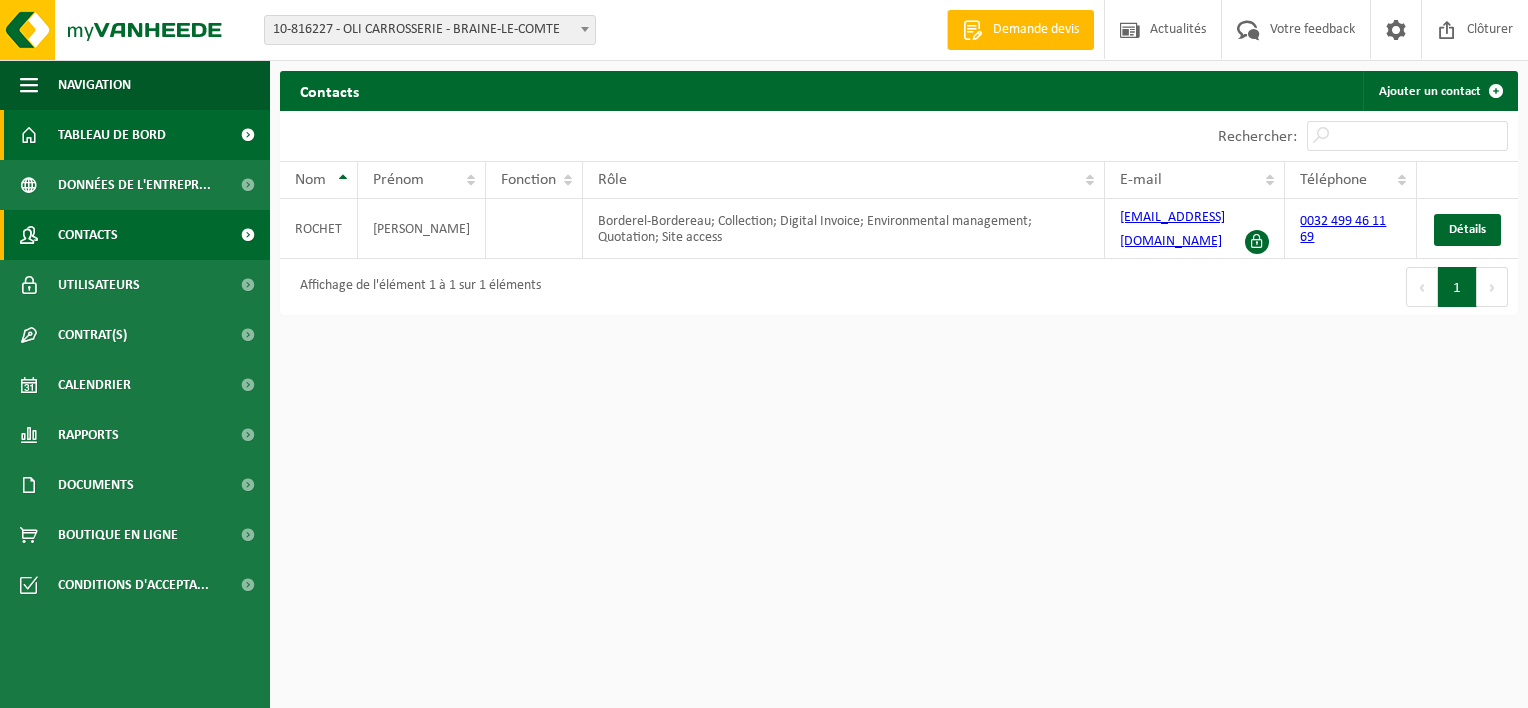 click on "Tableau de bord" at bounding box center [112, 135] 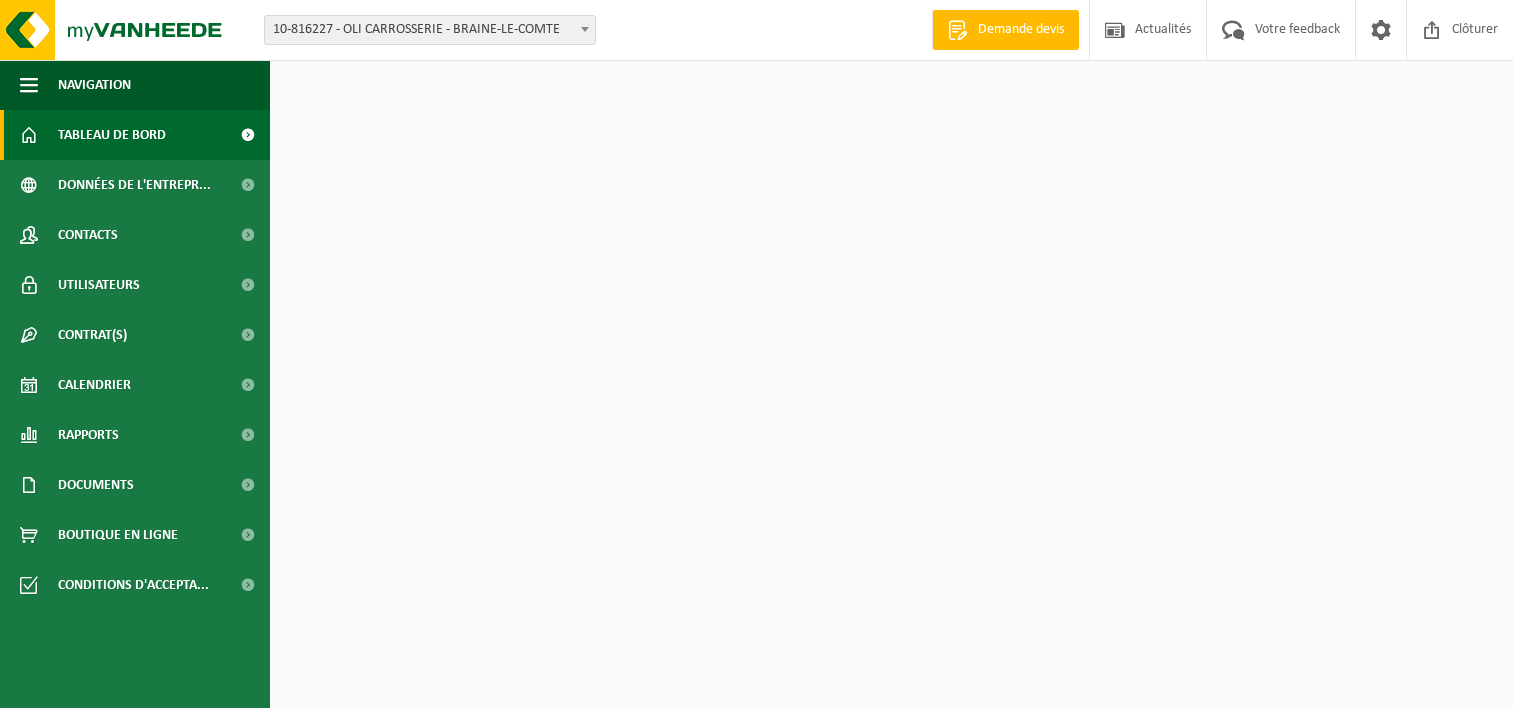 scroll, scrollTop: 0, scrollLeft: 0, axis: both 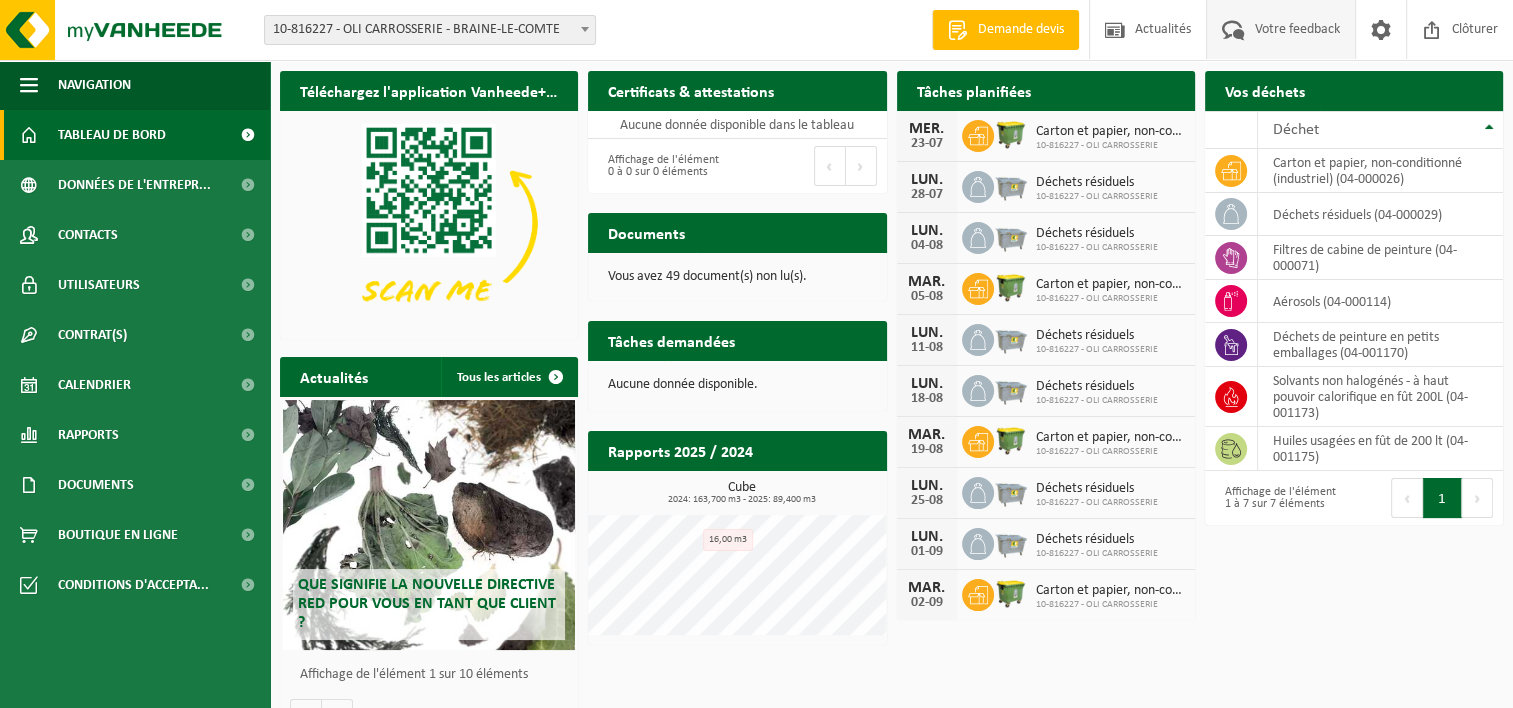 click on "Votre feedback" at bounding box center [1297, 29] 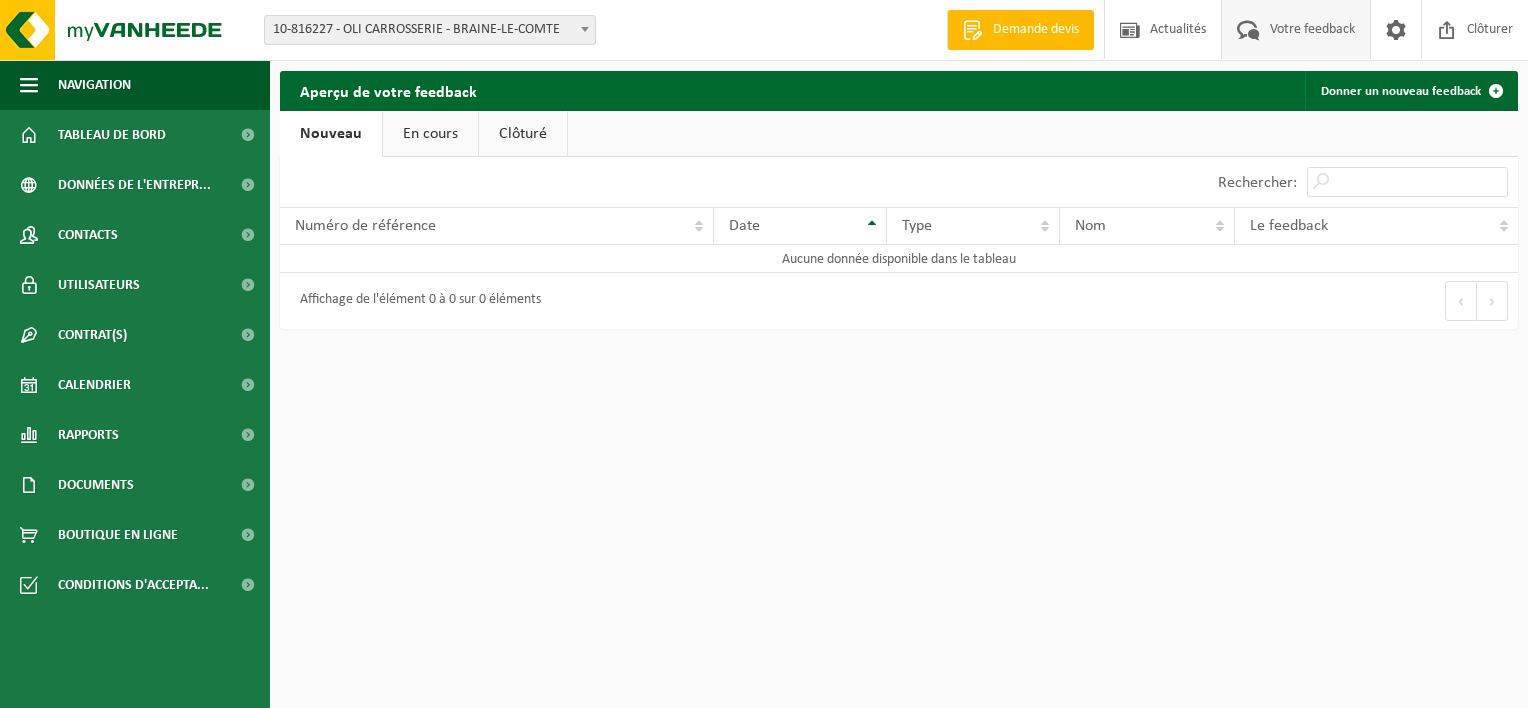 scroll, scrollTop: 0, scrollLeft: 0, axis: both 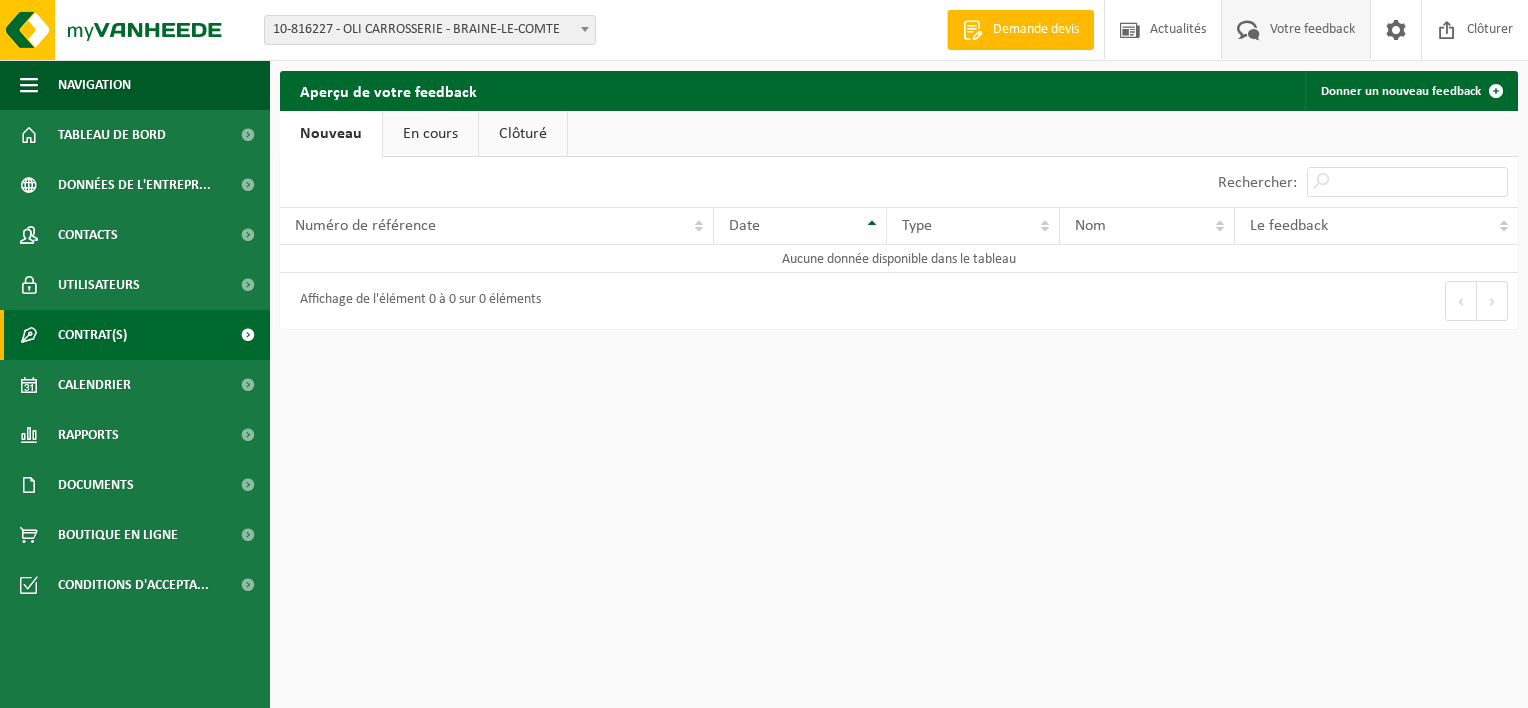 click on "Contrat(s)" at bounding box center (92, 335) 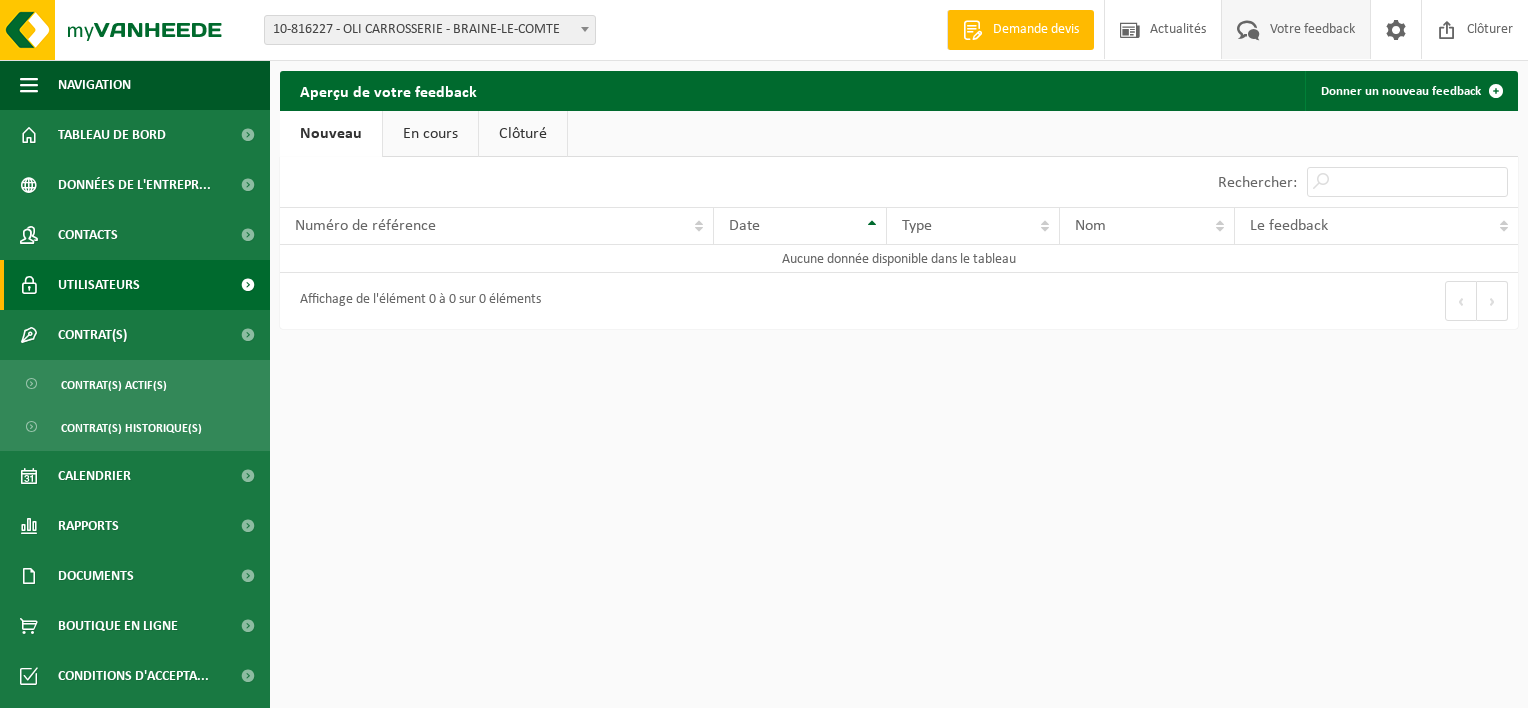 click on "Utilisateurs" at bounding box center (99, 285) 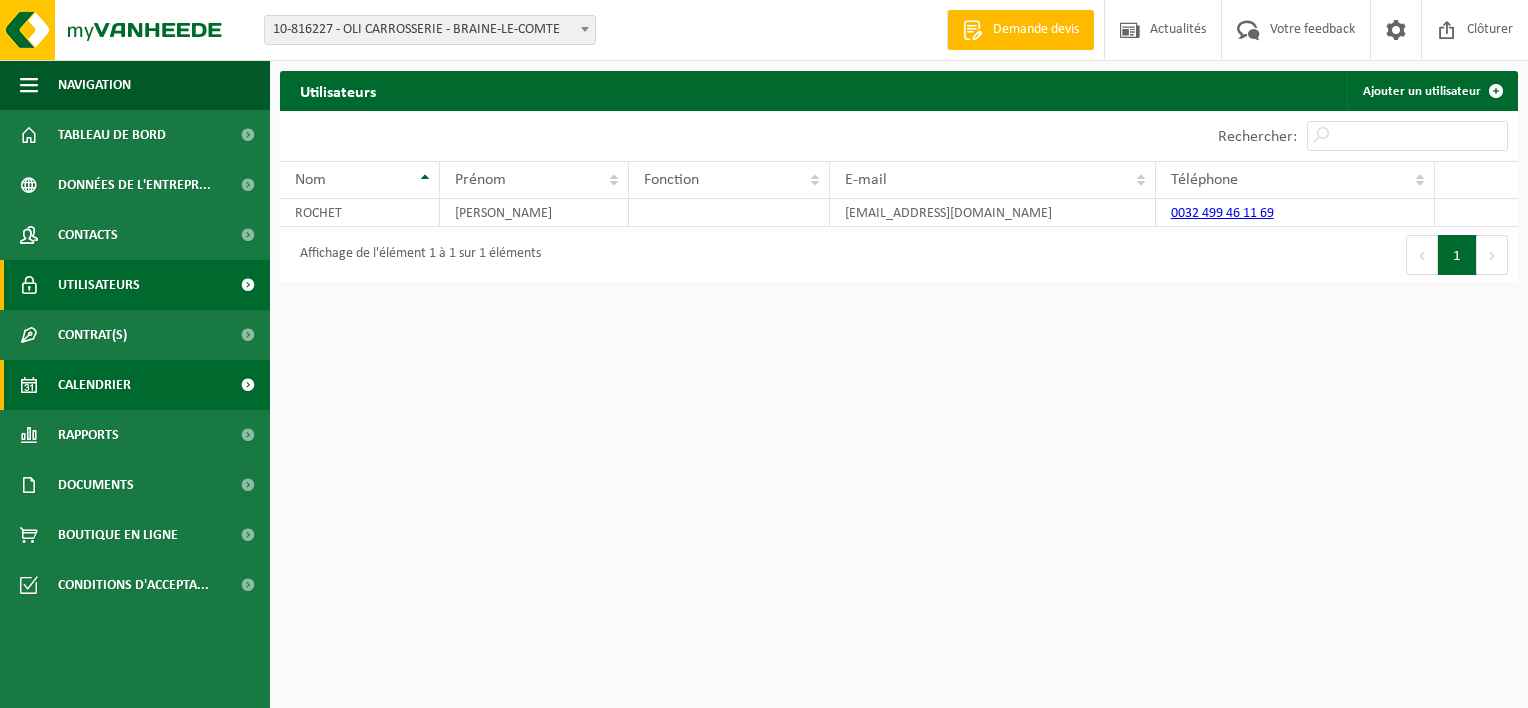 scroll, scrollTop: 0, scrollLeft: 0, axis: both 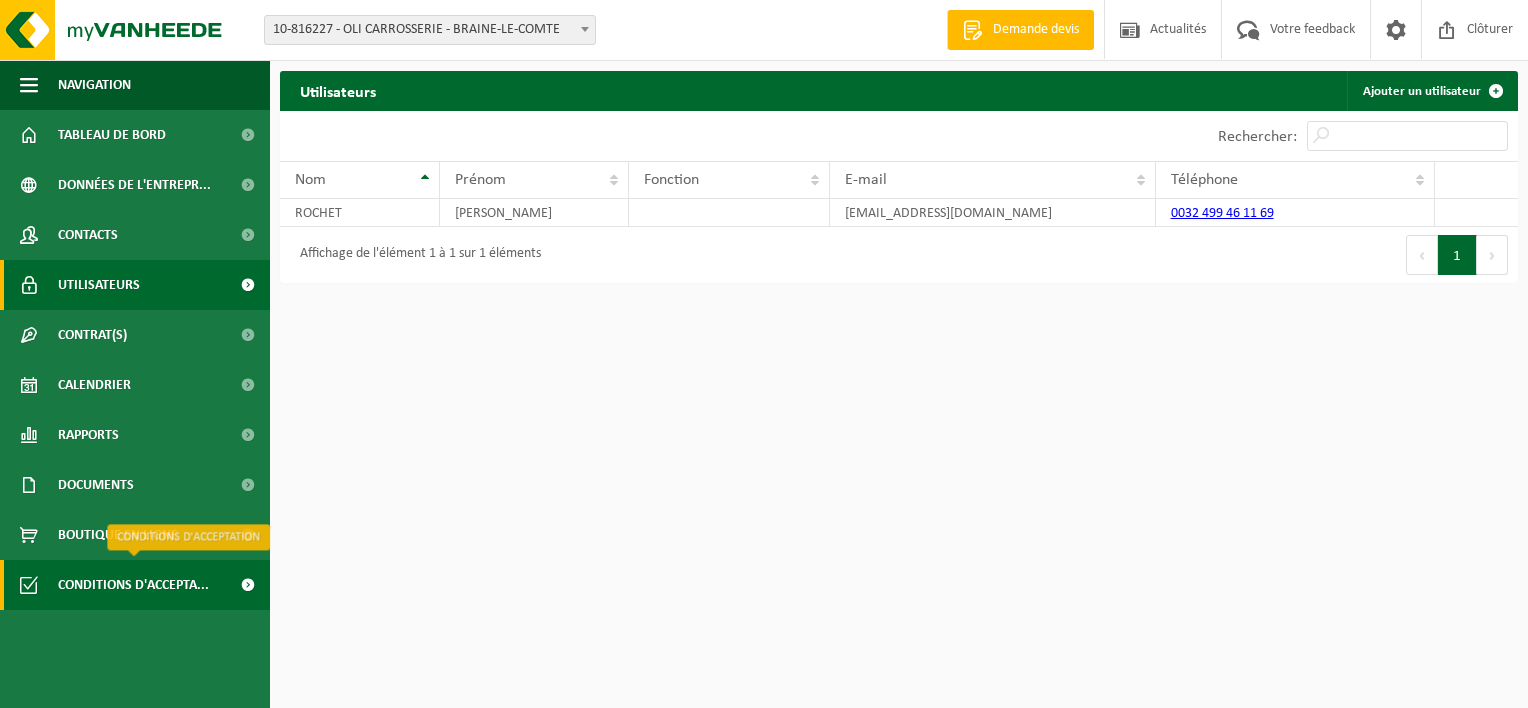 click on "Conditions d'accepta..." at bounding box center [133, 585] 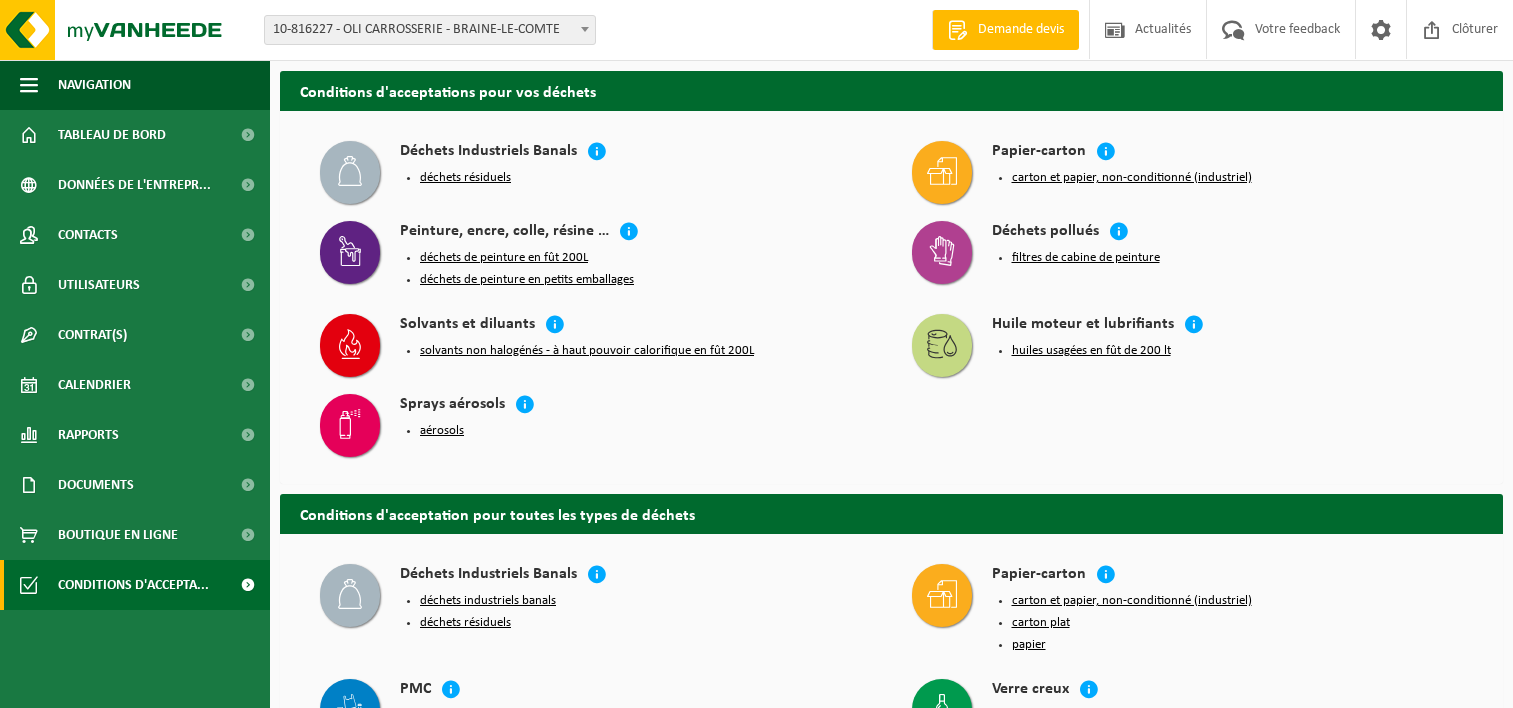 scroll, scrollTop: 0, scrollLeft: 0, axis: both 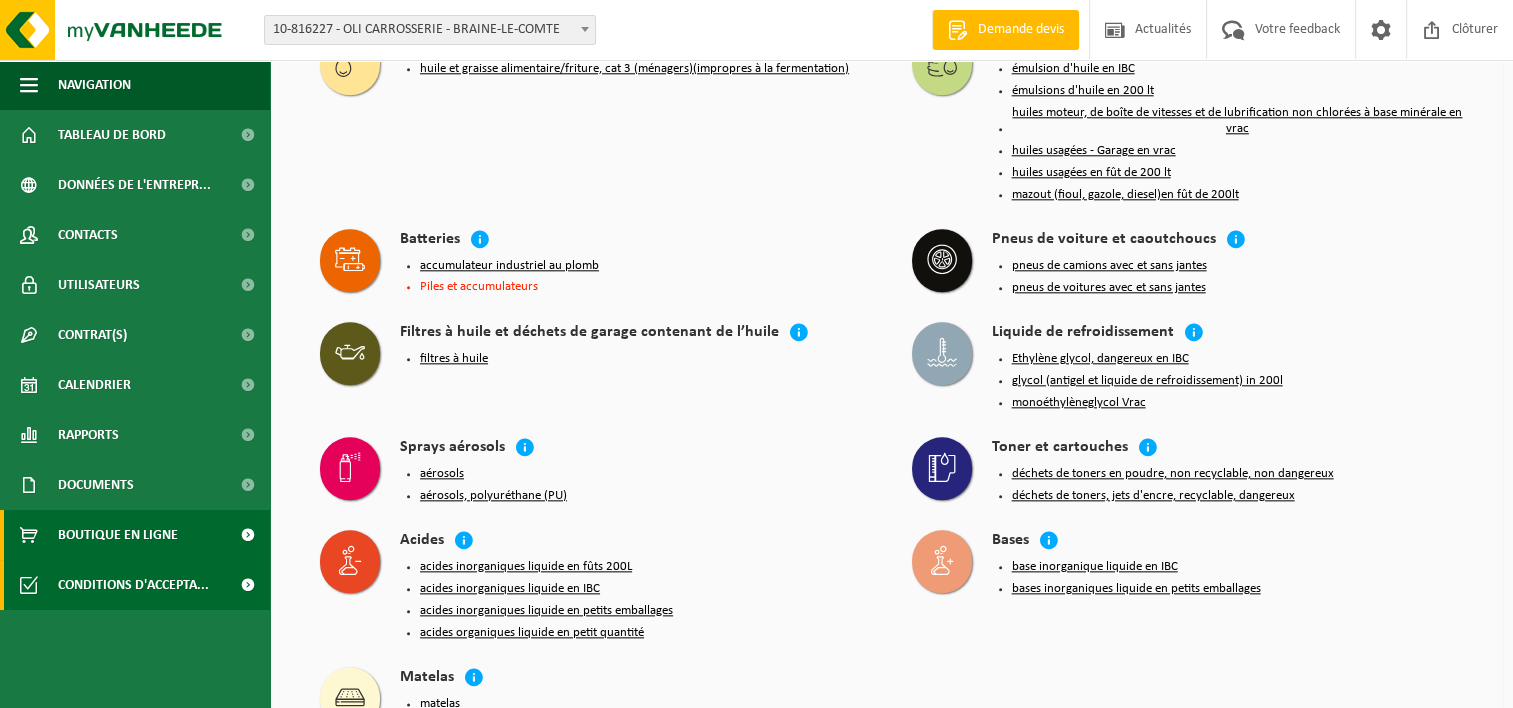 click on "Boutique en ligne" at bounding box center [118, 535] 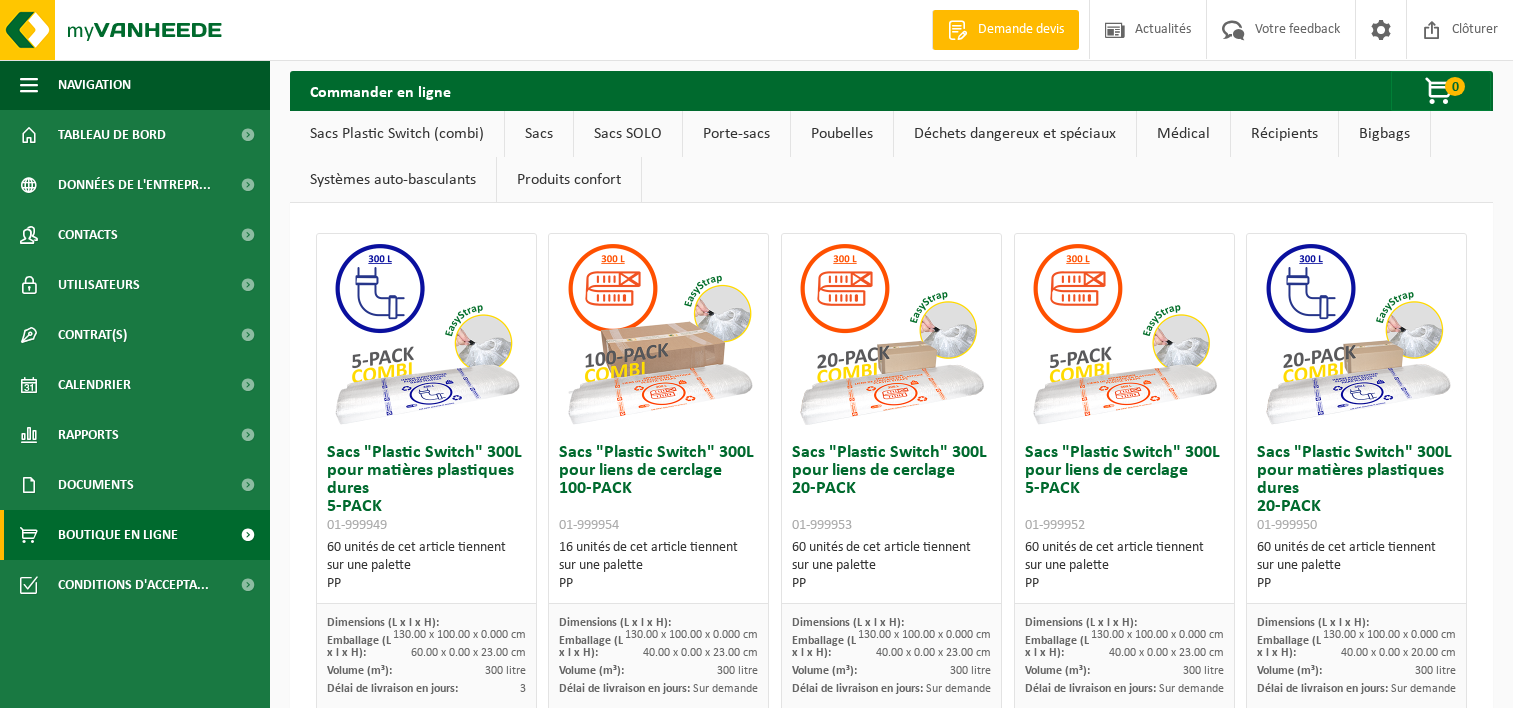 scroll, scrollTop: 0, scrollLeft: 0, axis: both 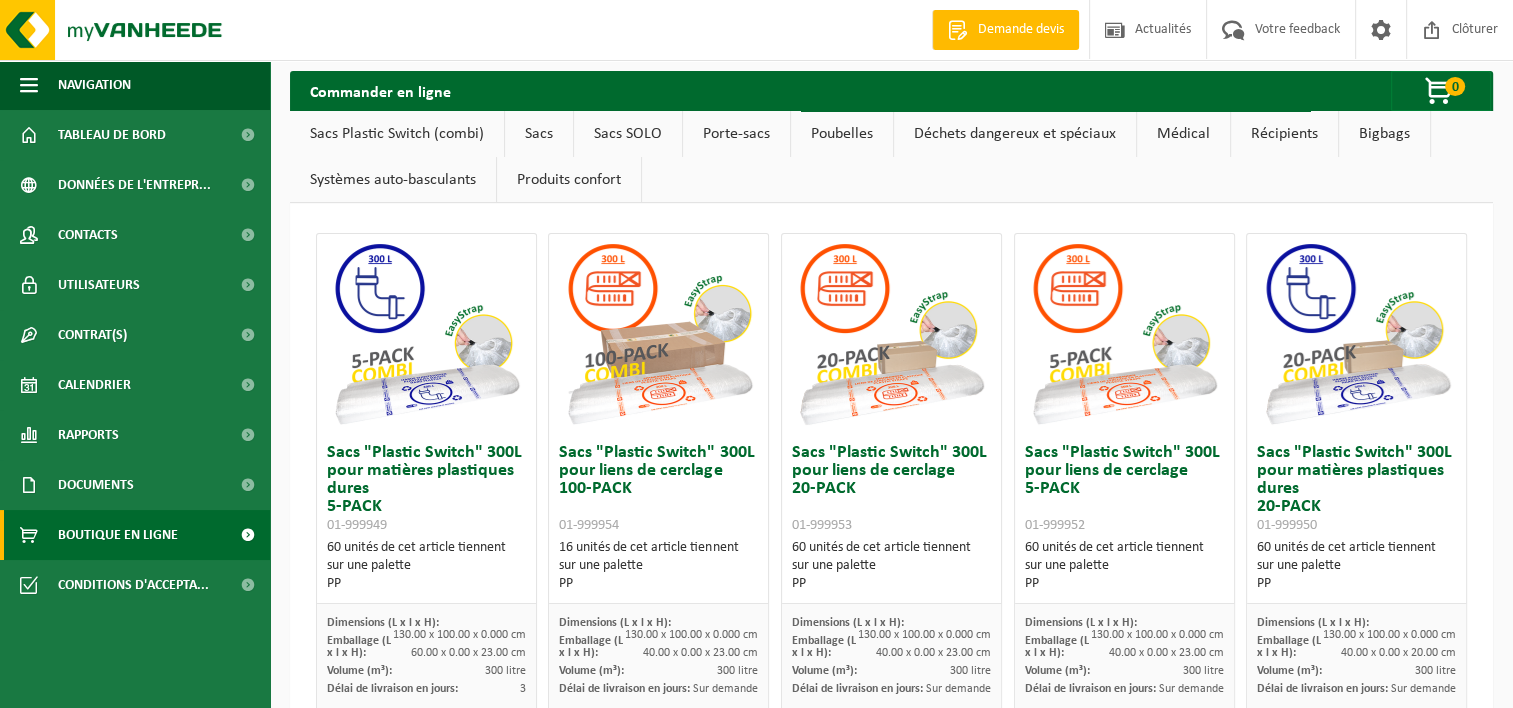 click on "Documents" at bounding box center (96, 485) 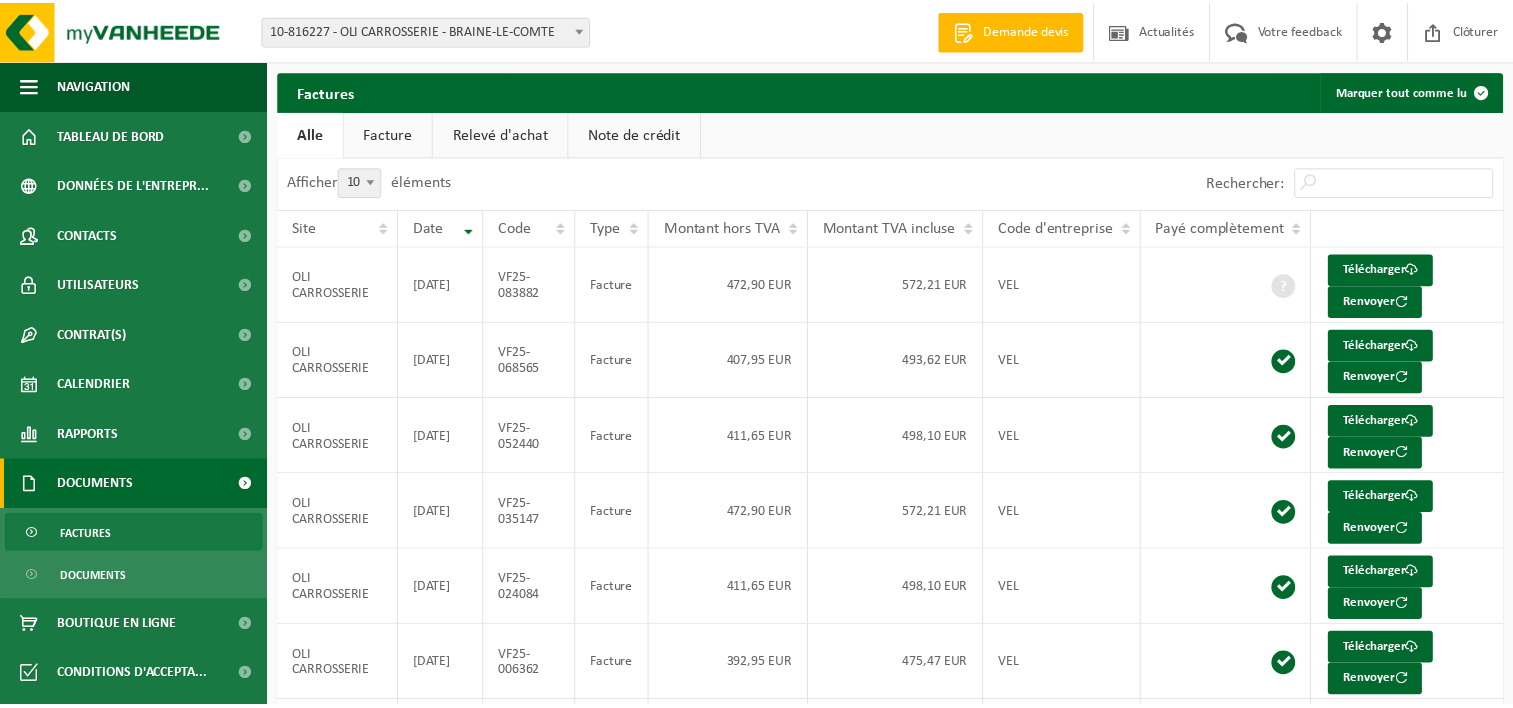 scroll, scrollTop: 0, scrollLeft: 0, axis: both 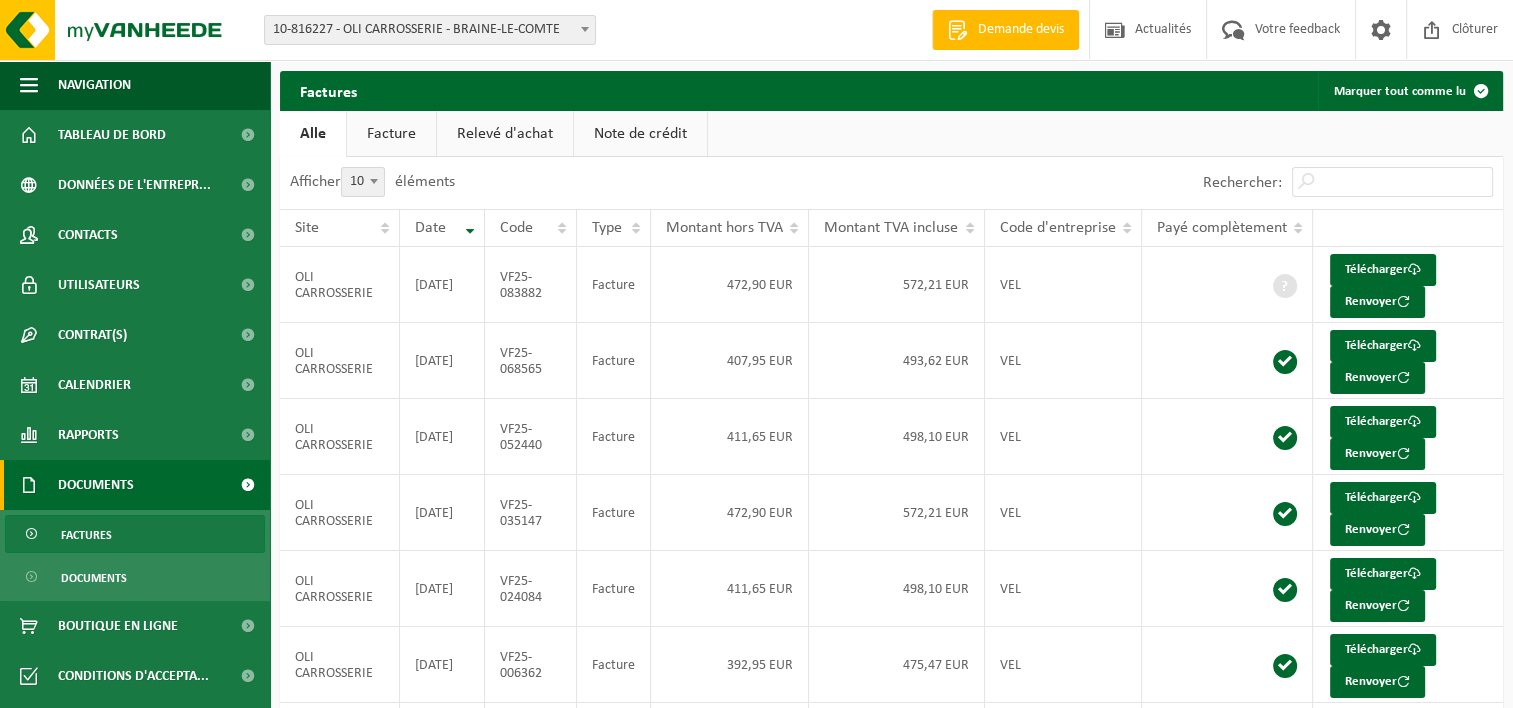 click on "Factures" at bounding box center (86, 535) 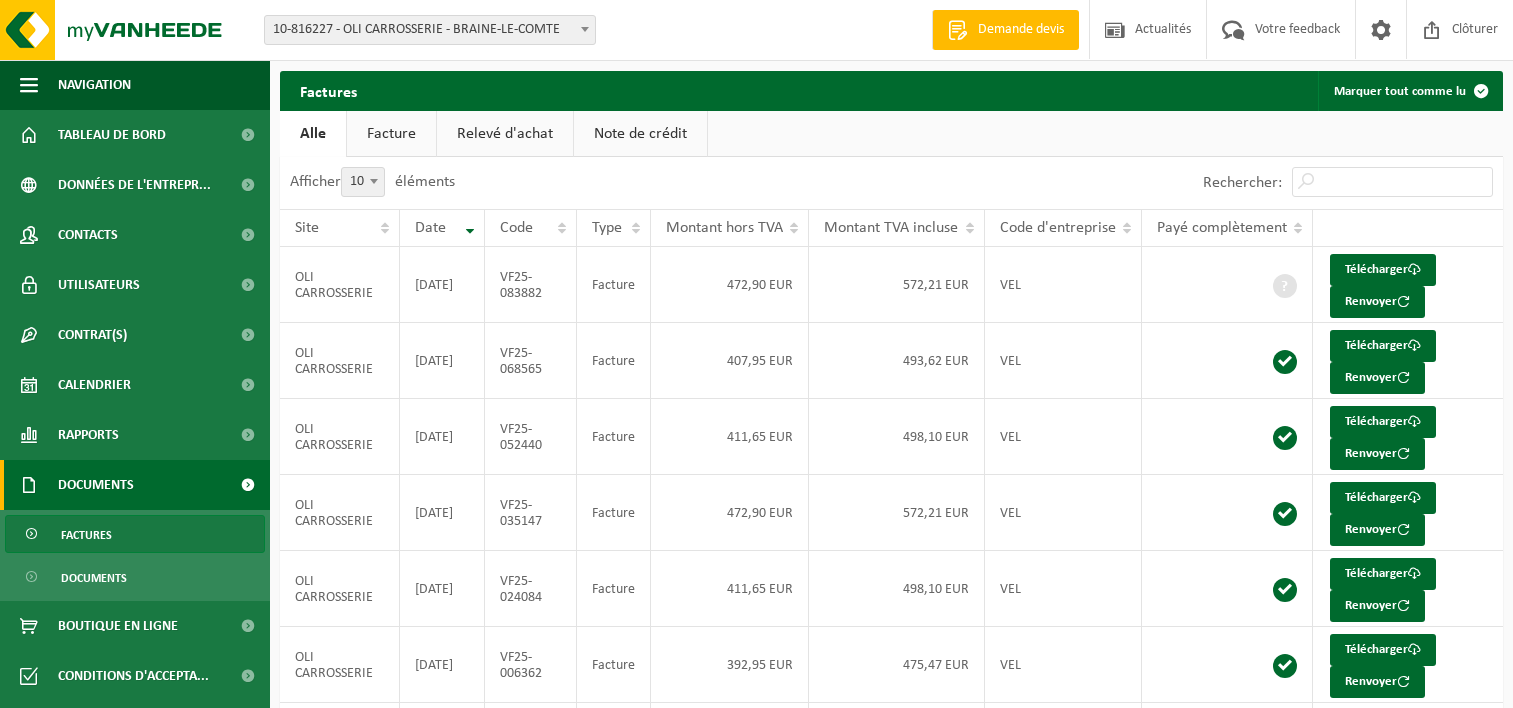 scroll, scrollTop: 0, scrollLeft: 0, axis: both 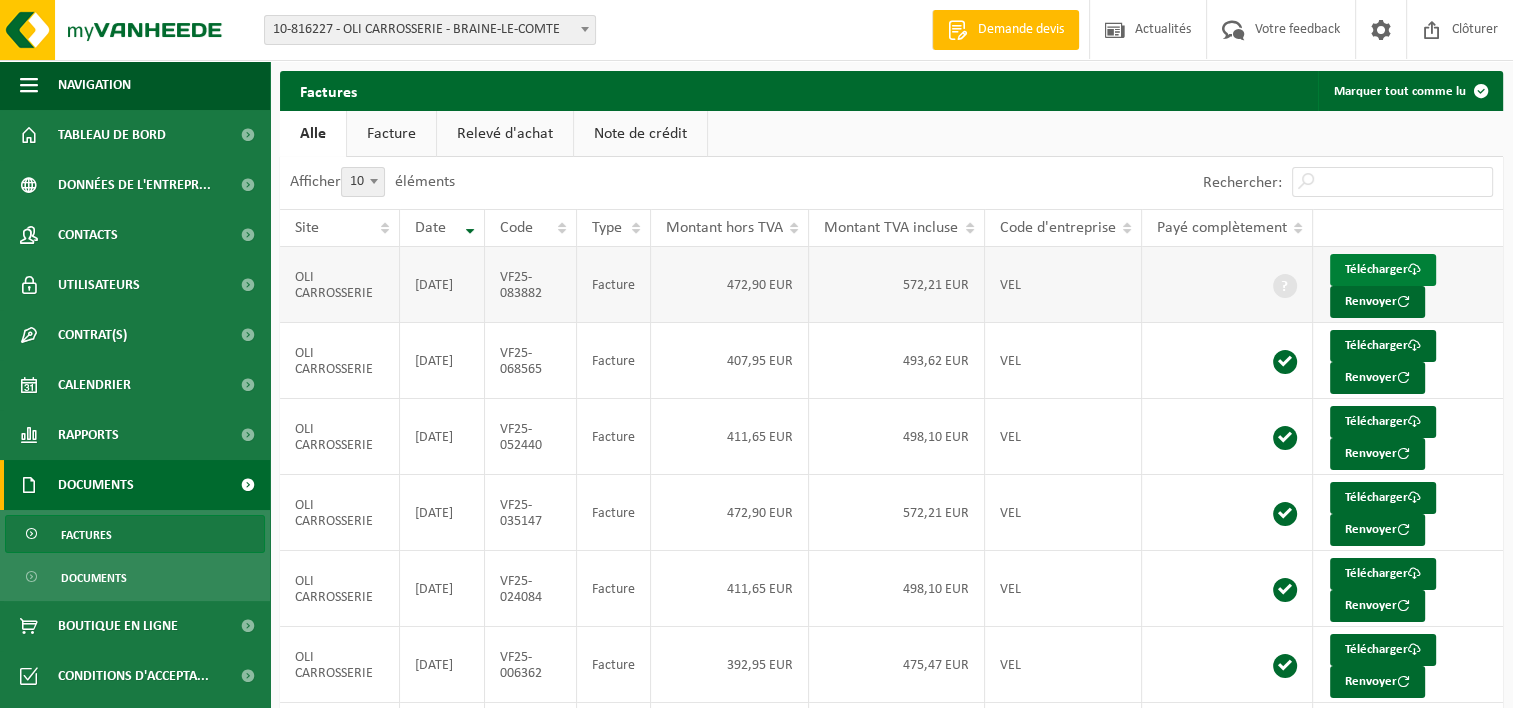 click on "Télécharger" at bounding box center [1383, 270] 